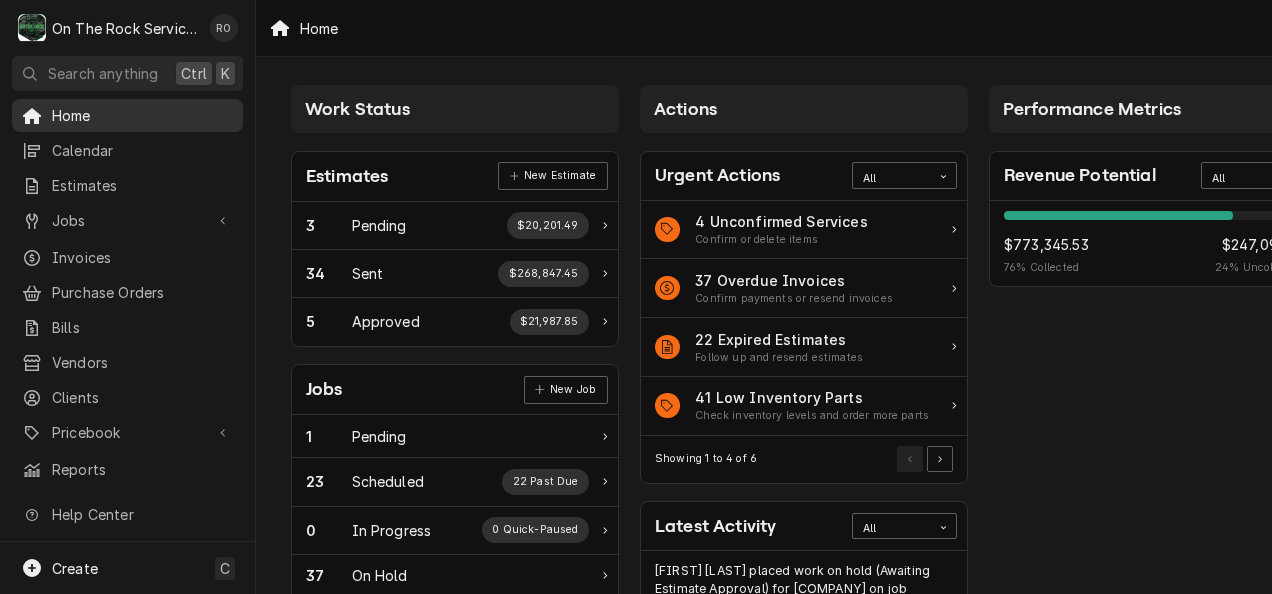 scroll, scrollTop: 0, scrollLeft: 0, axis: both 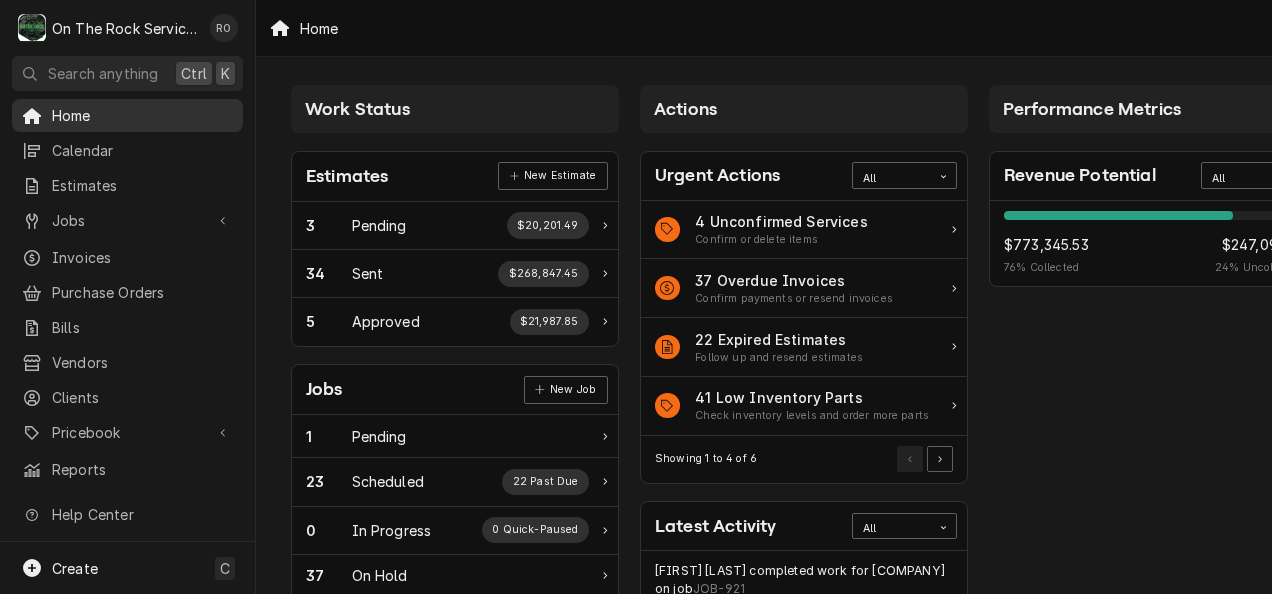 click on "Home" at bounding box center (142, 115) 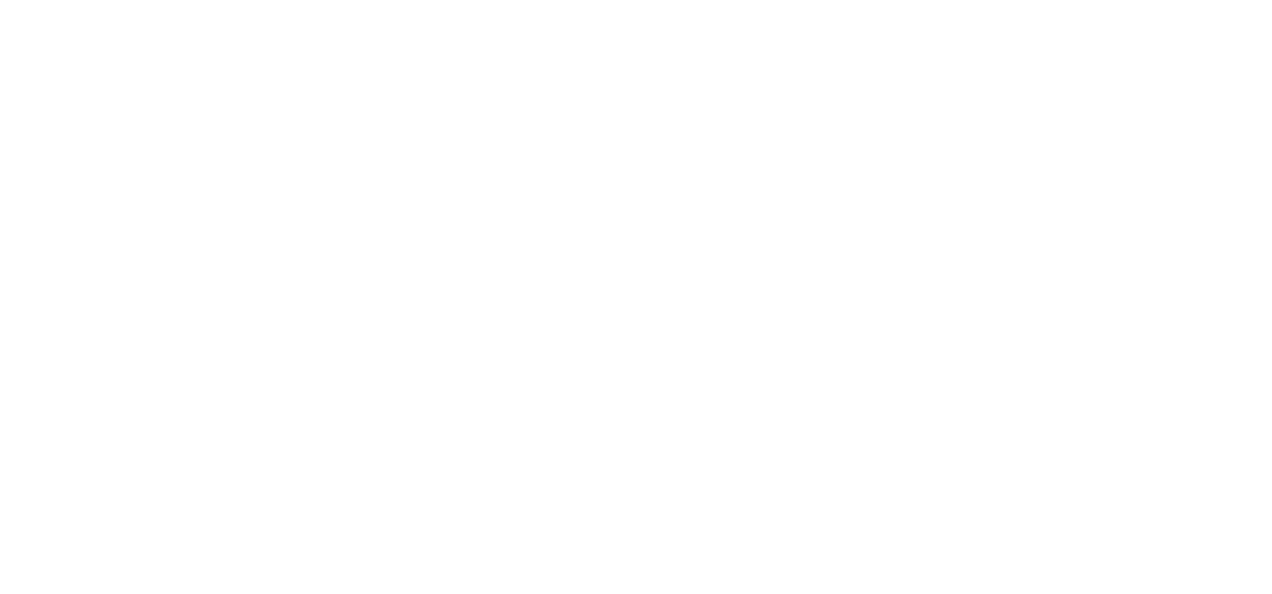 scroll, scrollTop: 0, scrollLeft: 0, axis: both 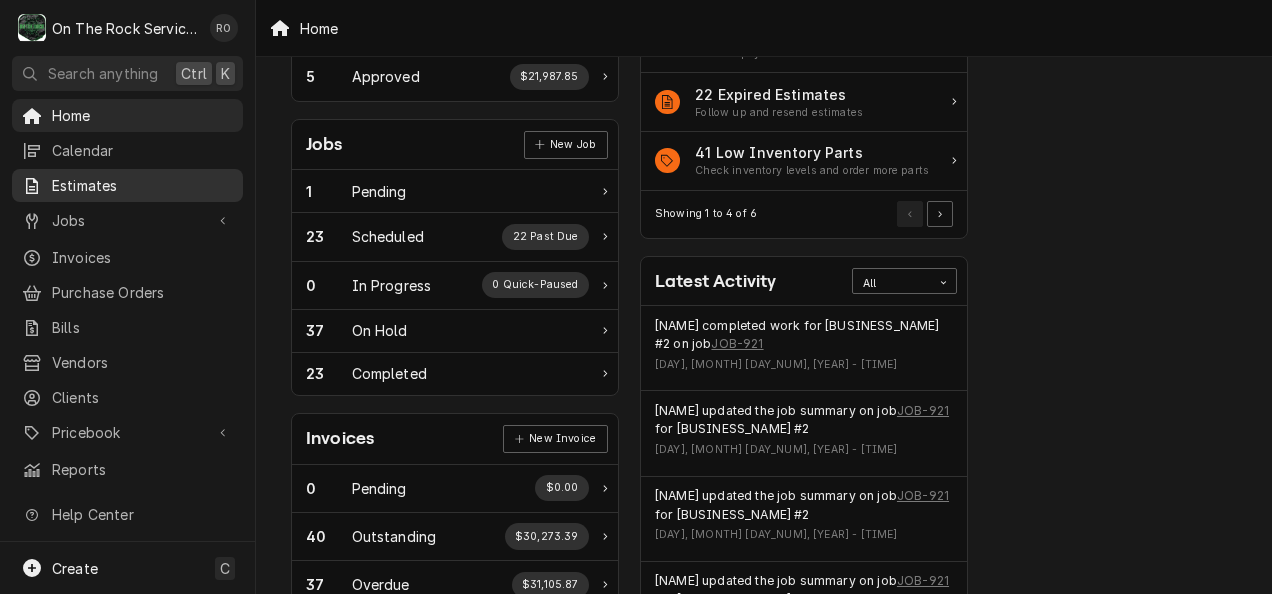 click on "Estimates" at bounding box center [142, 185] 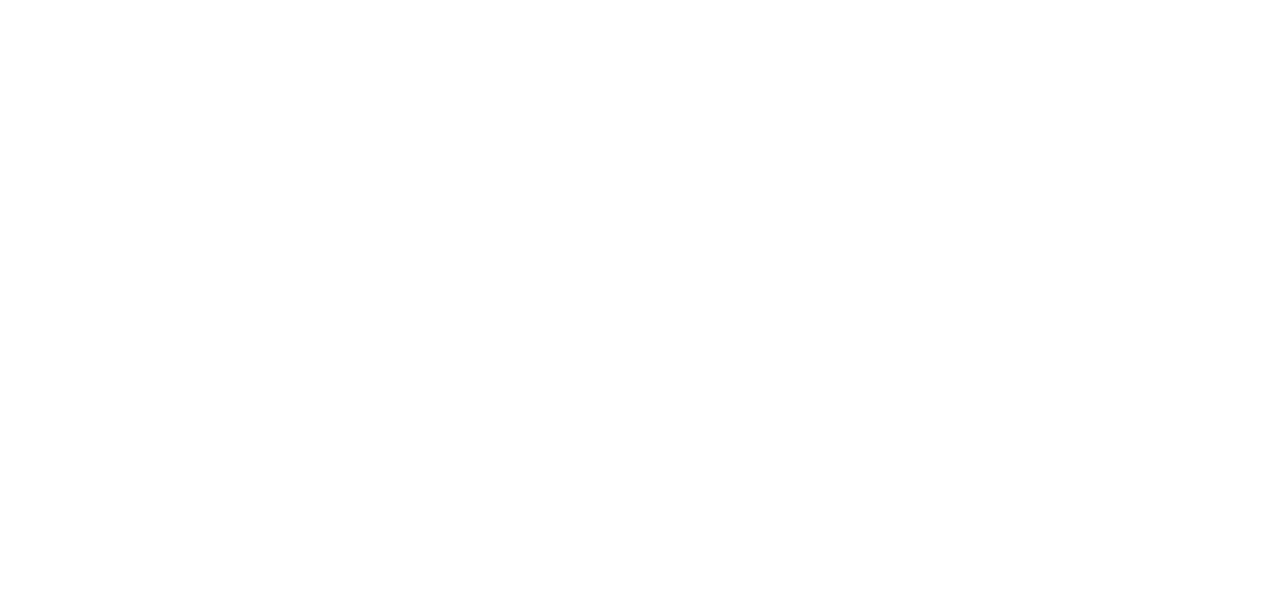 scroll, scrollTop: 0, scrollLeft: 0, axis: both 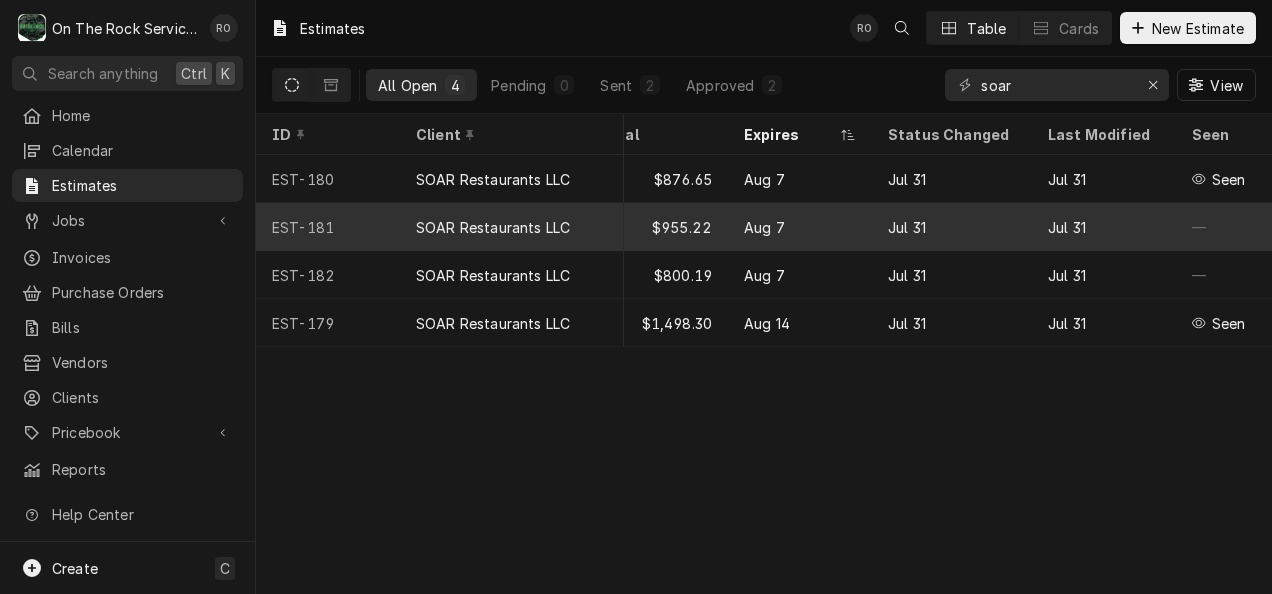 click on "Jul 31" at bounding box center (1104, 227) 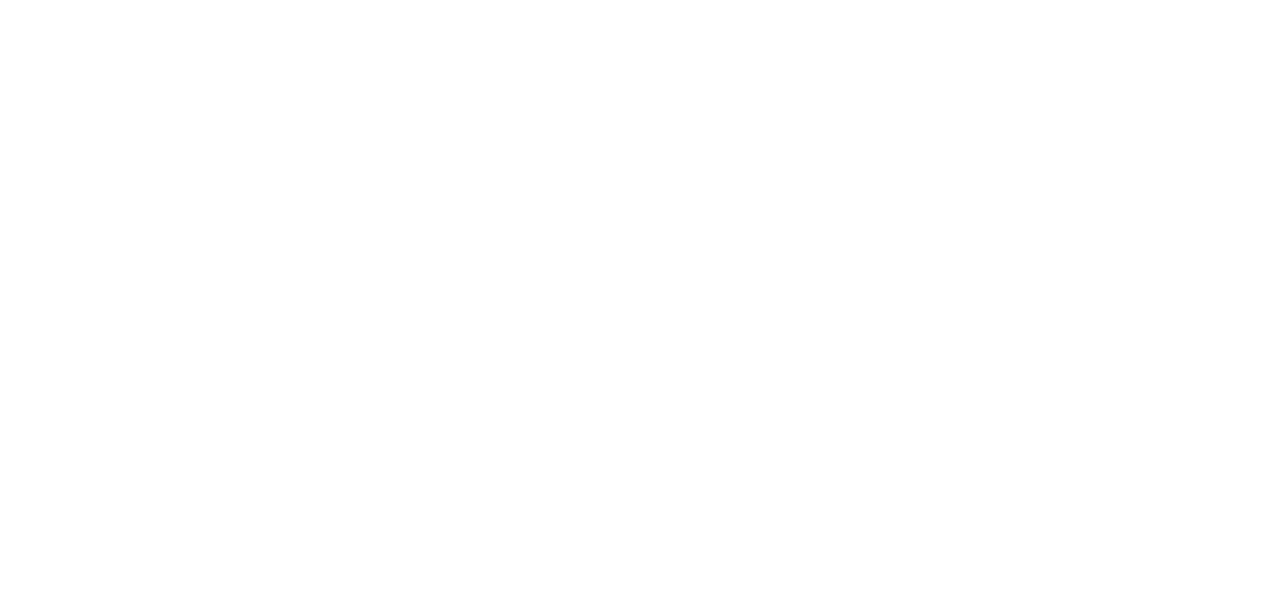 scroll, scrollTop: 0, scrollLeft: 0, axis: both 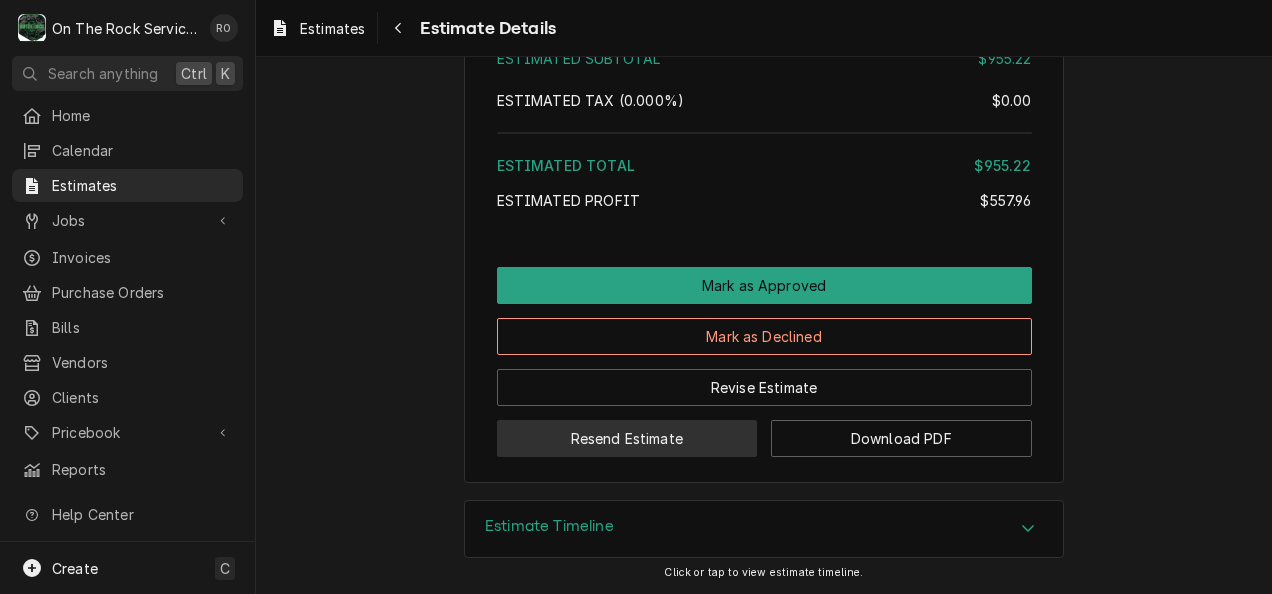 click on "Resend Estimate" at bounding box center [627, 438] 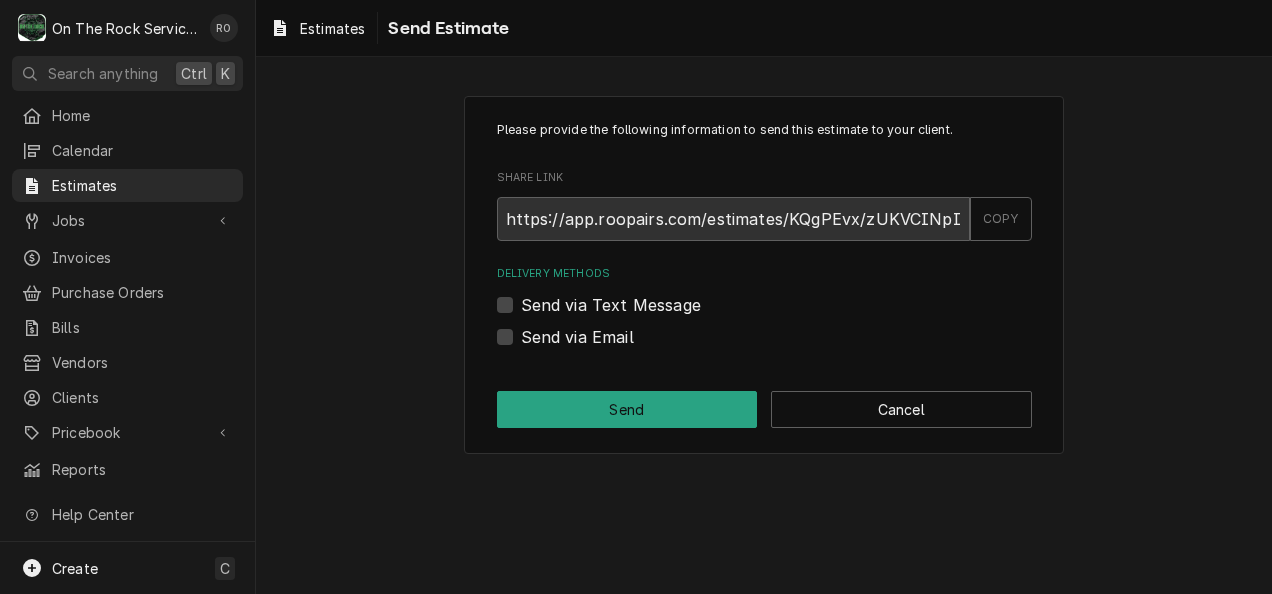 click on "Send via Email" at bounding box center (577, 337) 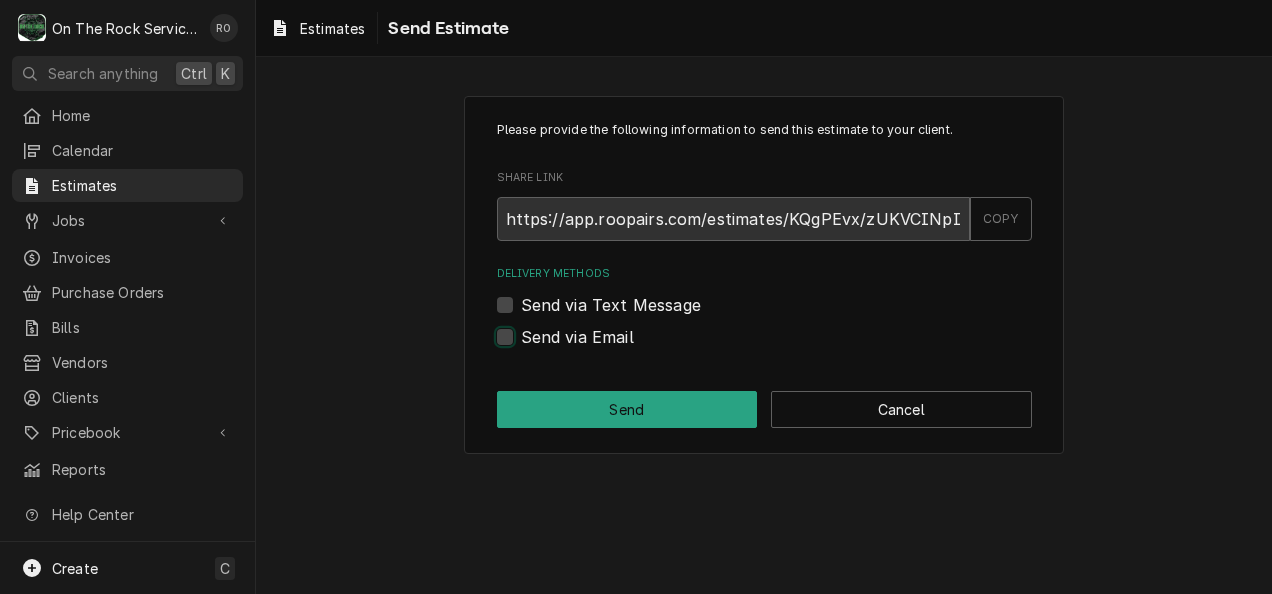 click on "Send via Email" at bounding box center [788, 347] 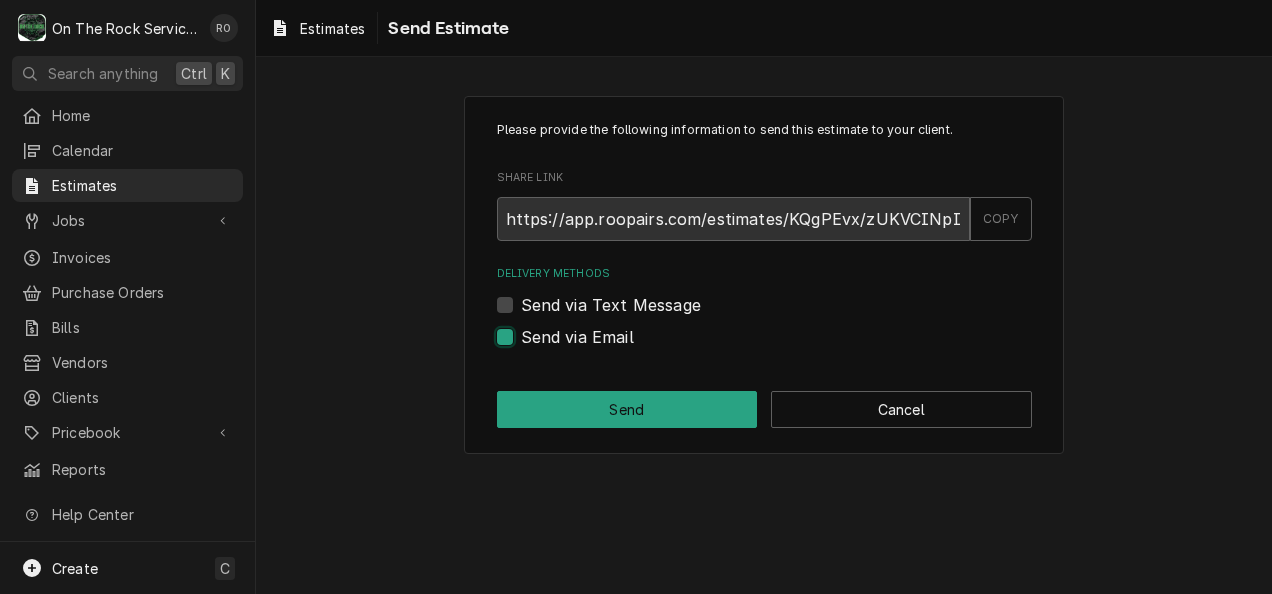 checkbox on "true" 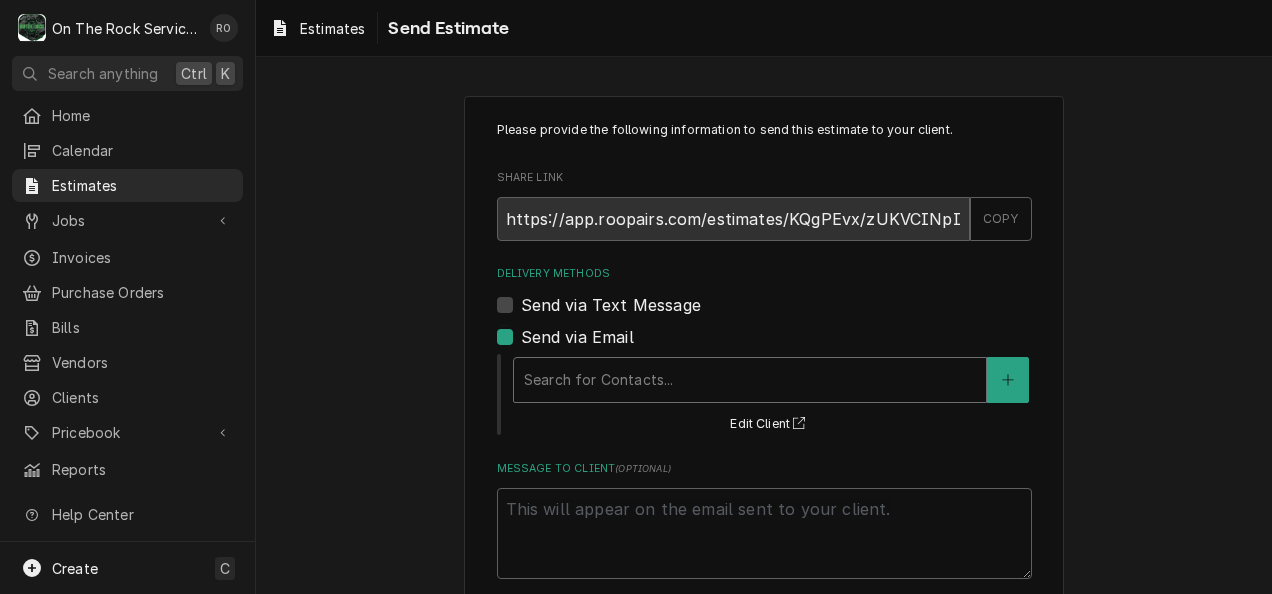 click at bounding box center [750, 380] 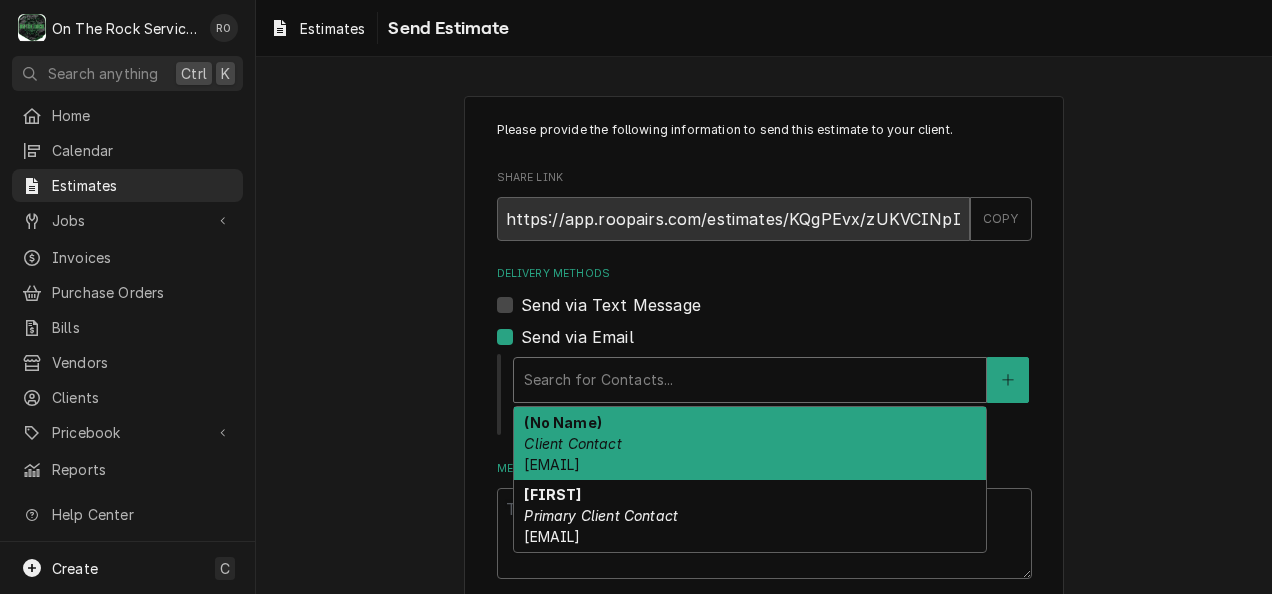 click on "Client Contact" at bounding box center (572, 443) 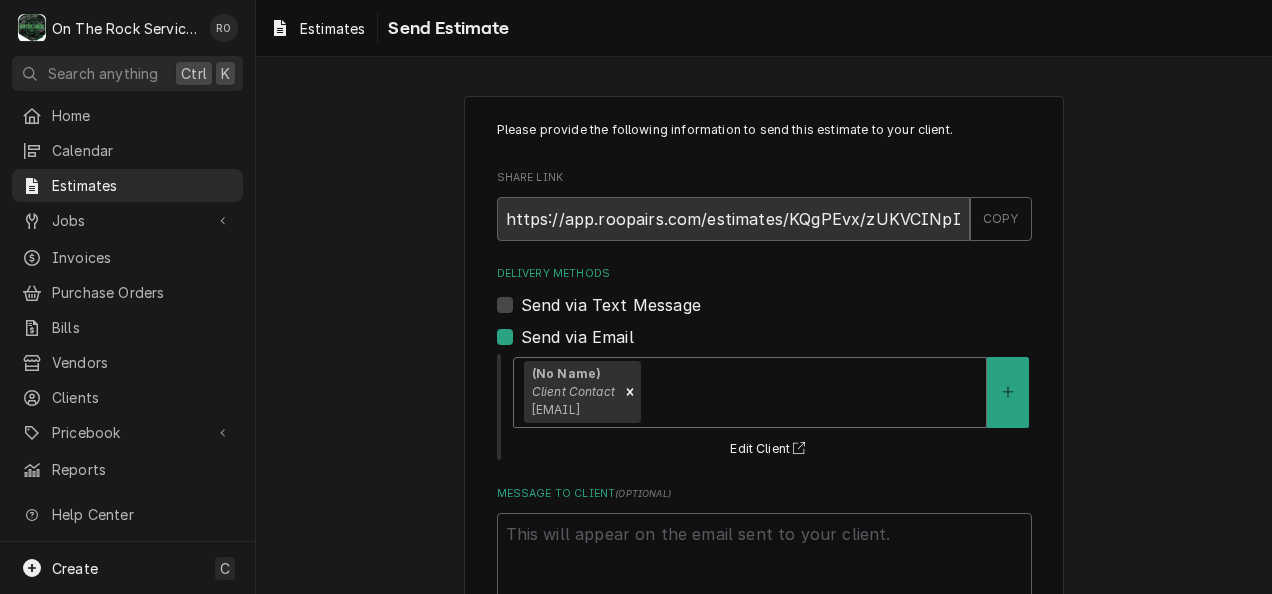 click at bounding box center [810, 392] 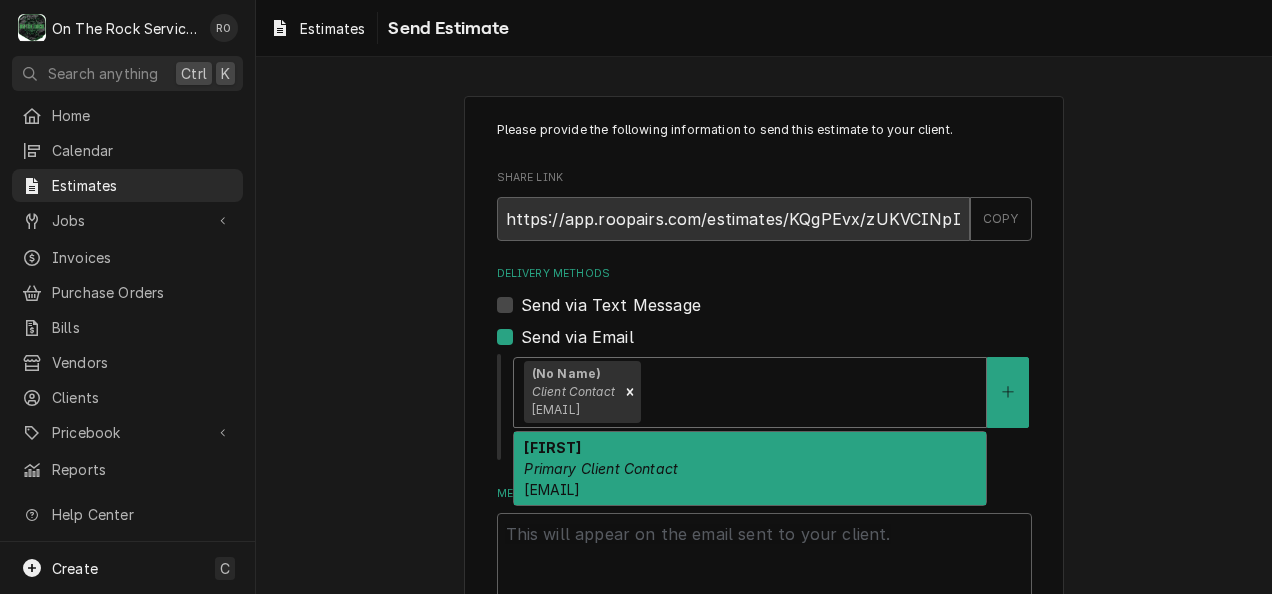 click on "[FIRST] [ROLE] [ROLE] [EMAIL]" at bounding box center (750, 468) 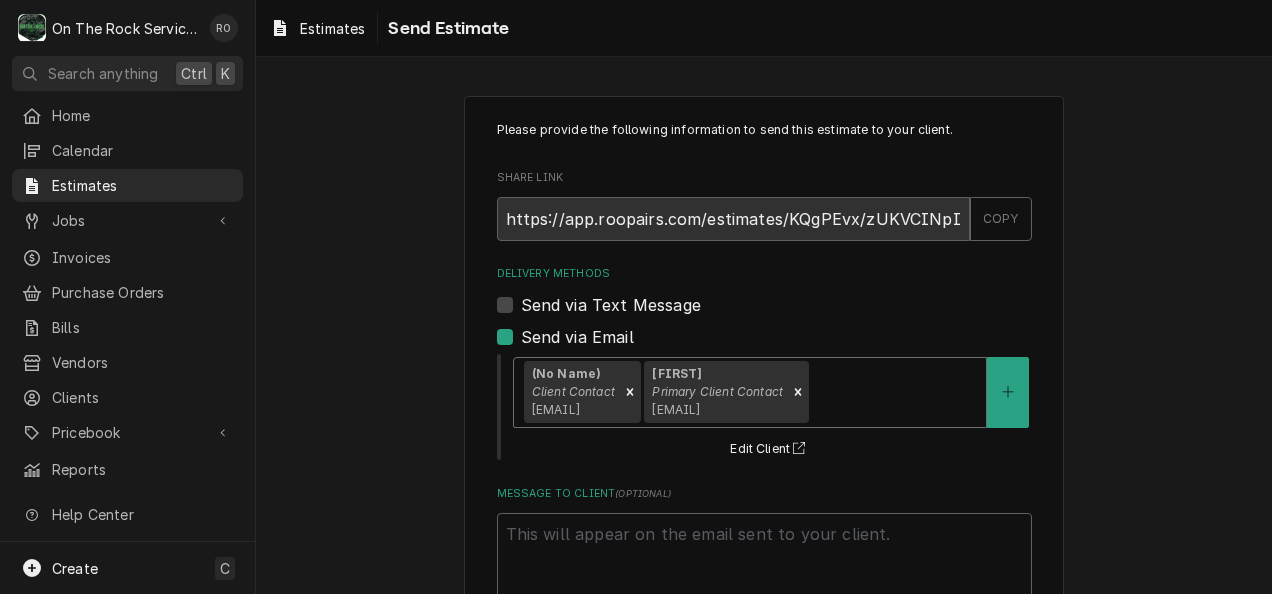 scroll, scrollTop: 132, scrollLeft: 0, axis: vertical 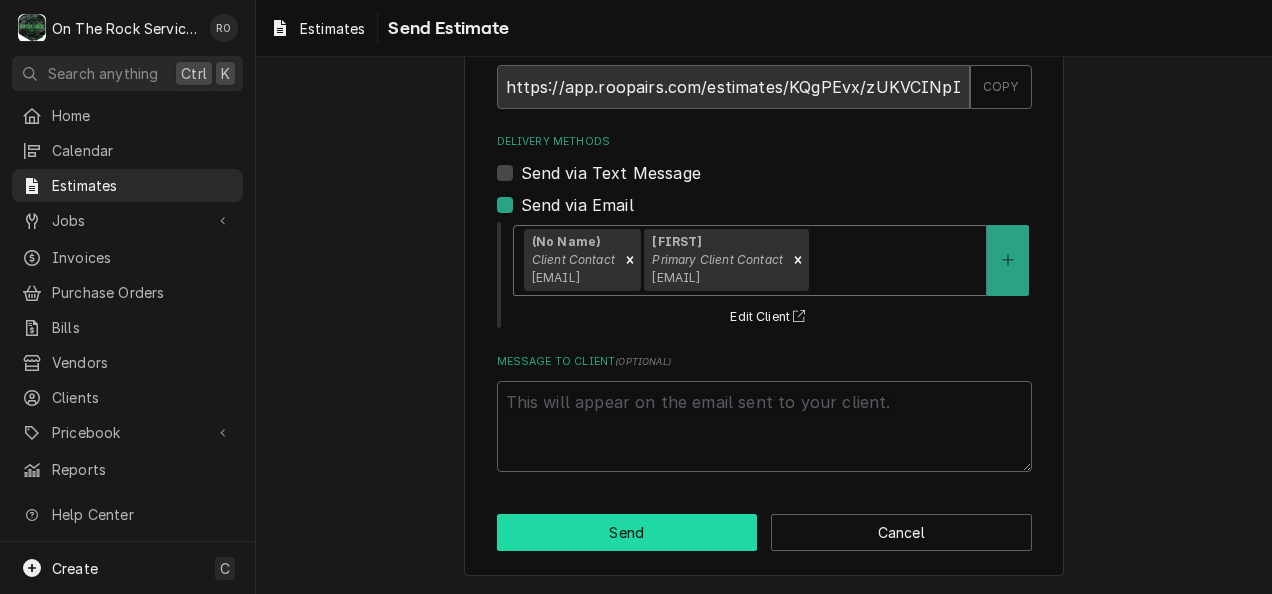 click on "Send" at bounding box center (627, 532) 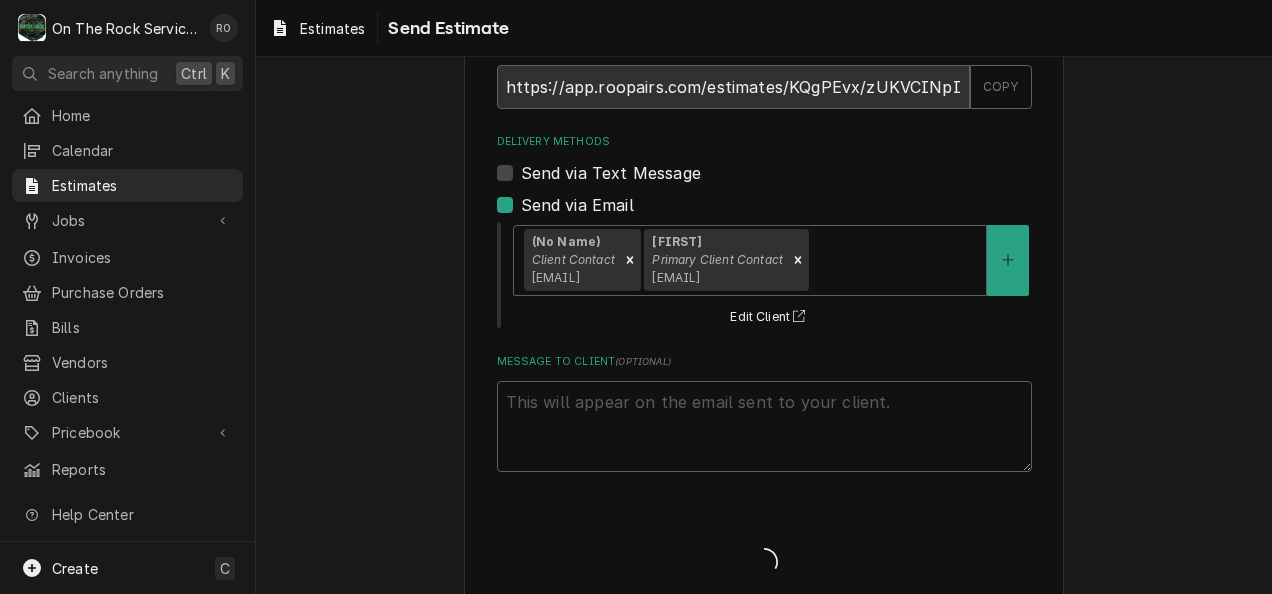 type on "x" 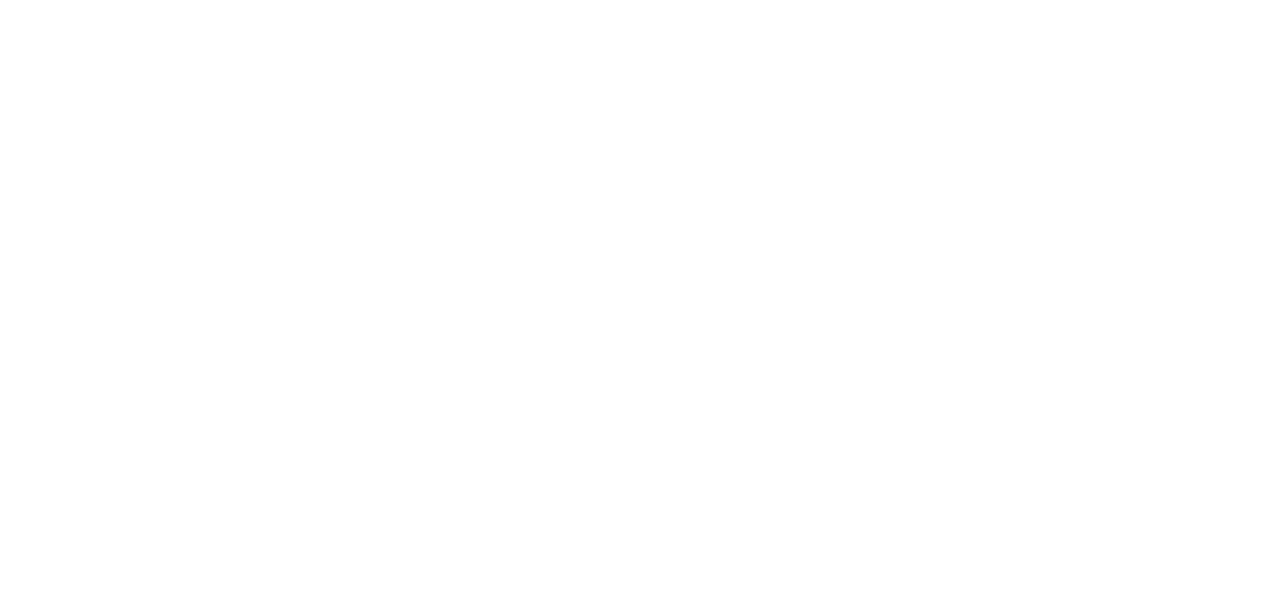 scroll, scrollTop: 0, scrollLeft: 0, axis: both 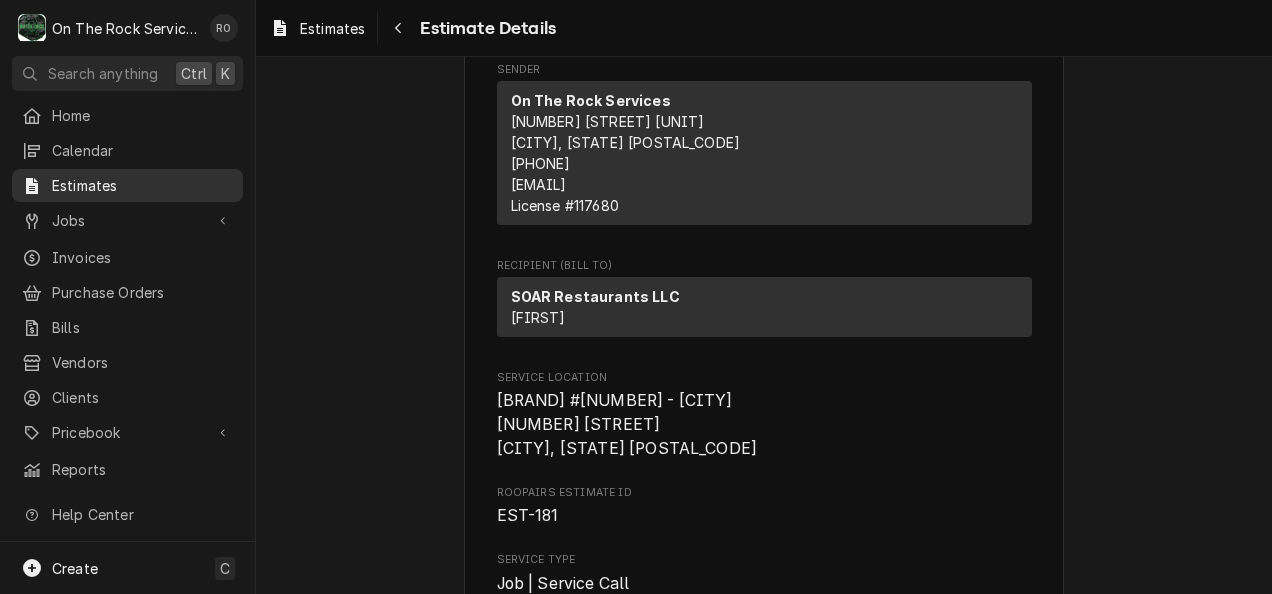 click on "Estimates" at bounding box center [142, 185] 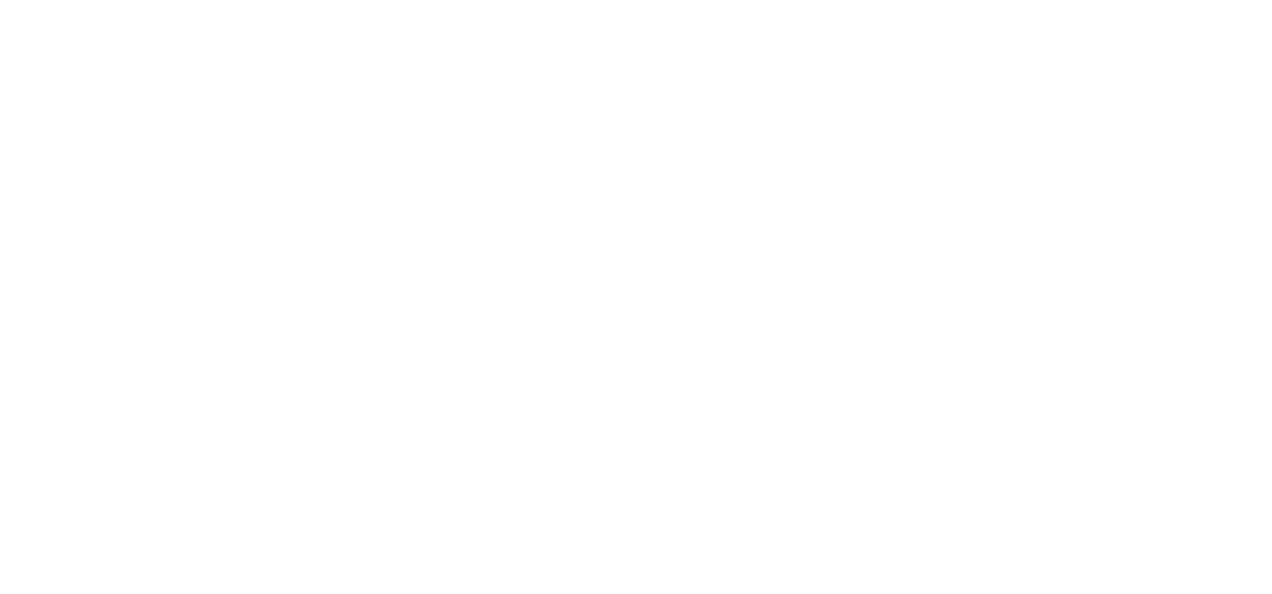 scroll, scrollTop: 0, scrollLeft: 0, axis: both 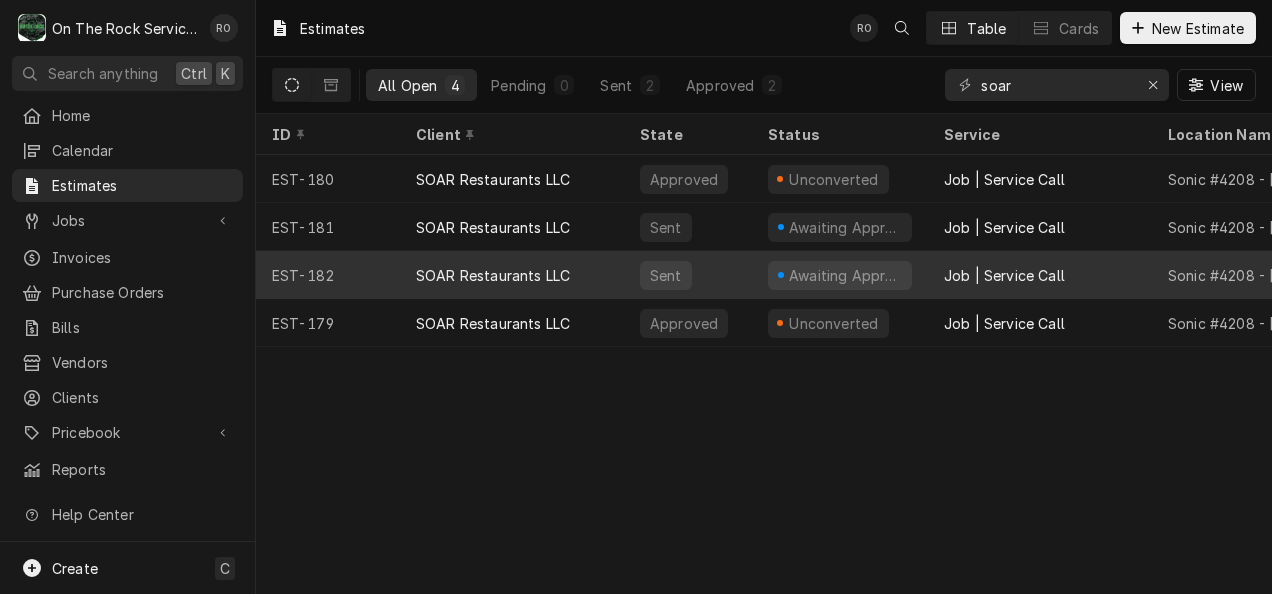 click on "SOAR Restaurants LLC" at bounding box center (512, 275) 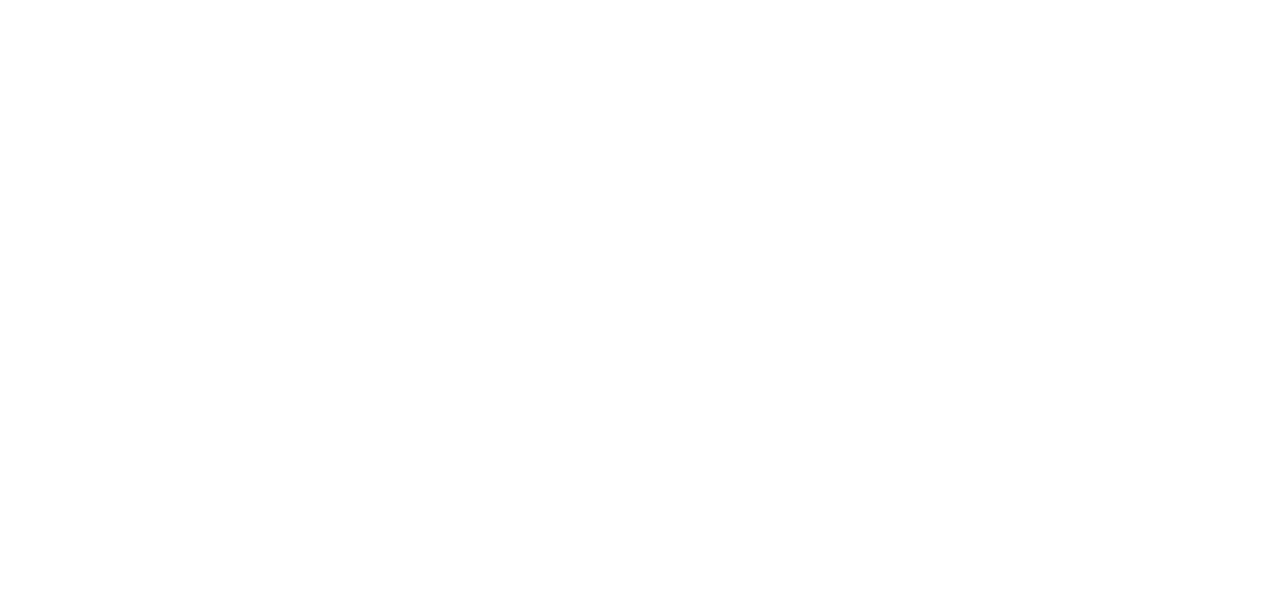 scroll, scrollTop: 0, scrollLeft: 0, axis: both 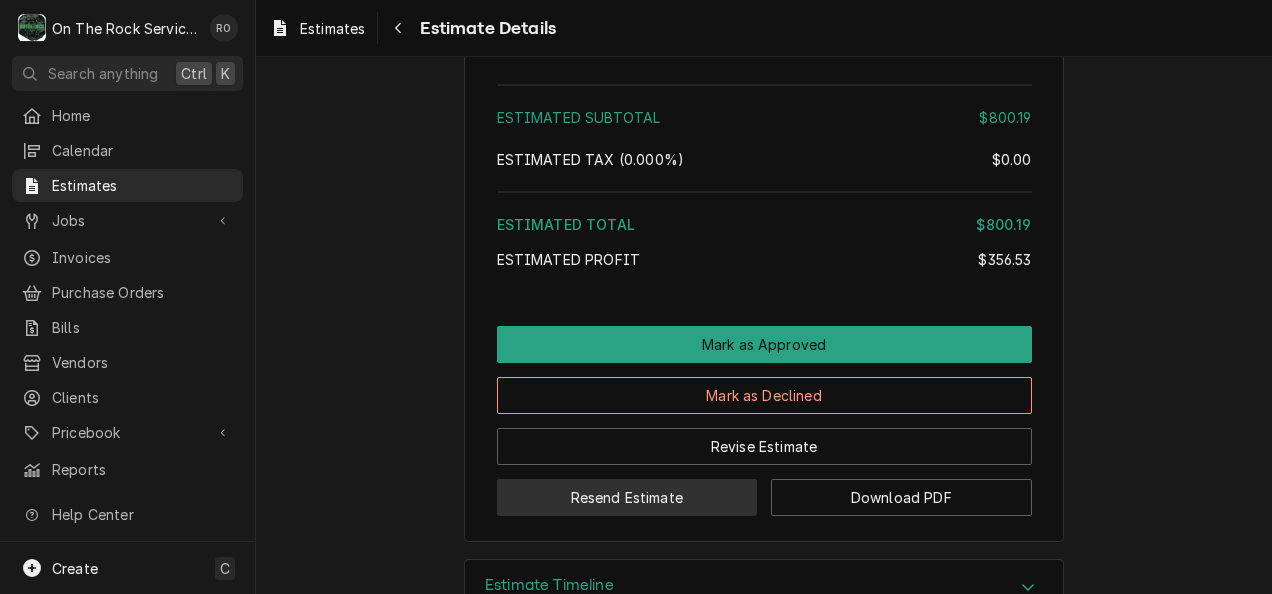 click on "Resend Estimate" at bounding box center [627, 497] 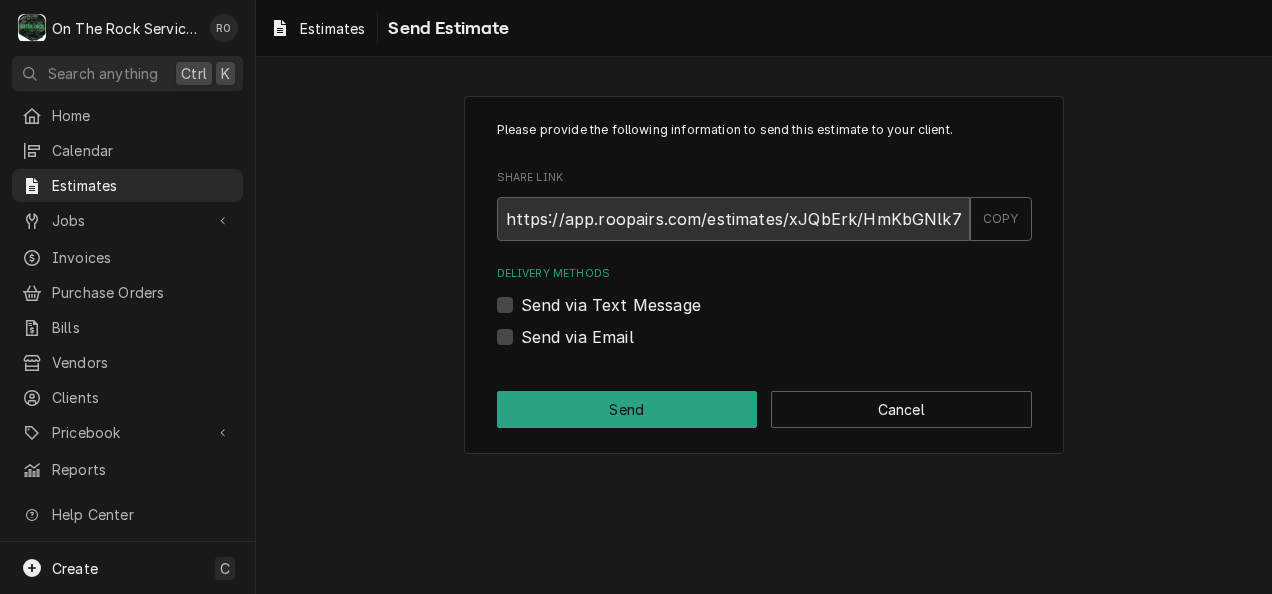 scroll, scrollTop: 0, scrollLeft: 0, axis: both 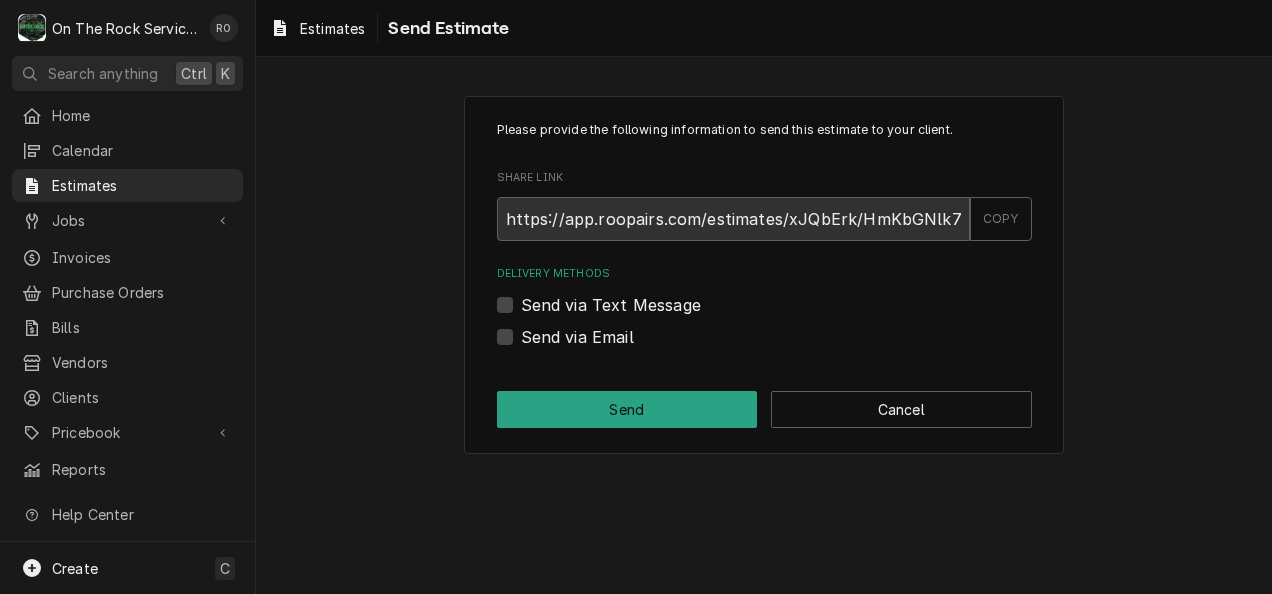 click on "Send via Email" at bounding box center [577, 337] 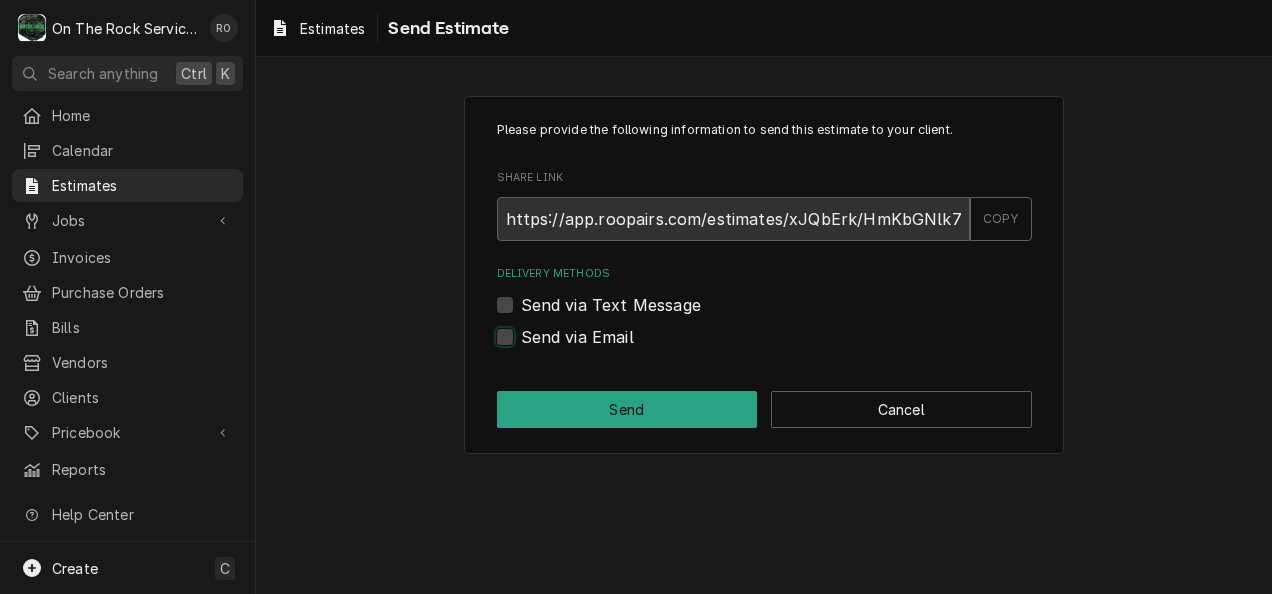 click on "Send via Email" at bounding box center [788, 347] 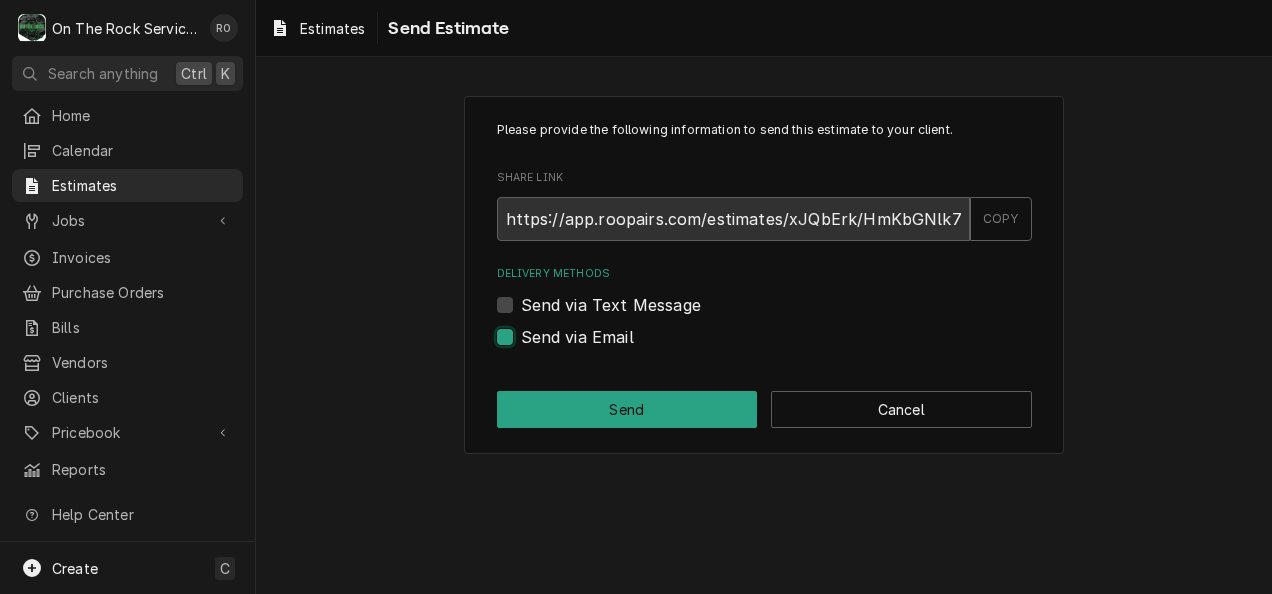 checkbox on "true" 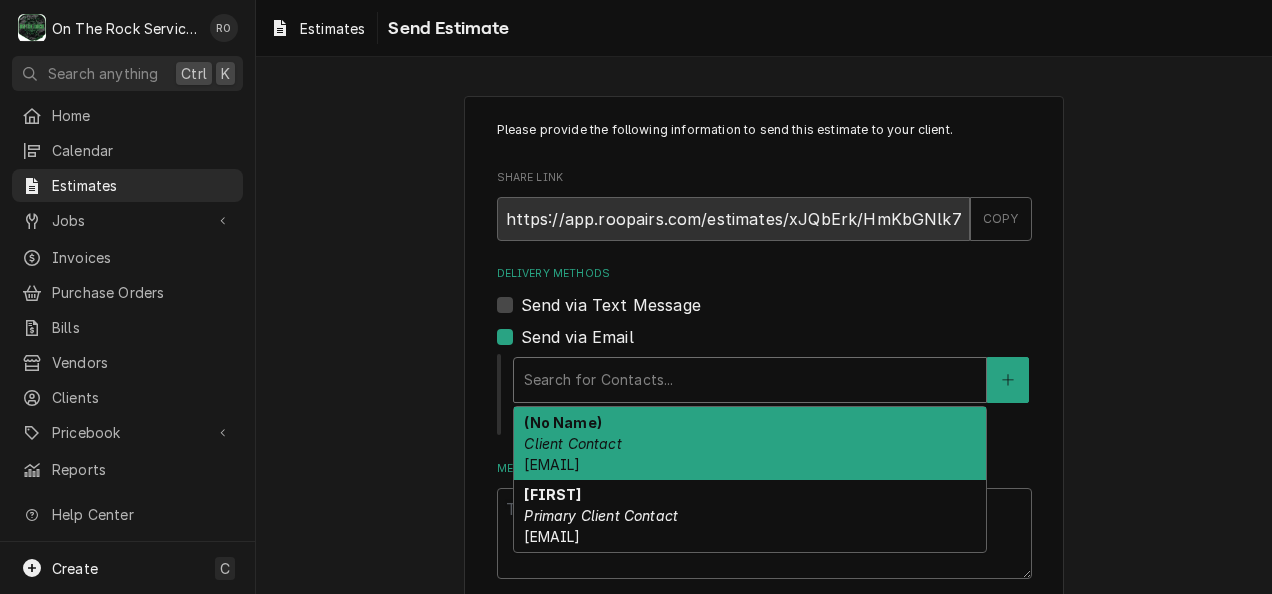 click at bounding box center (750, 380) 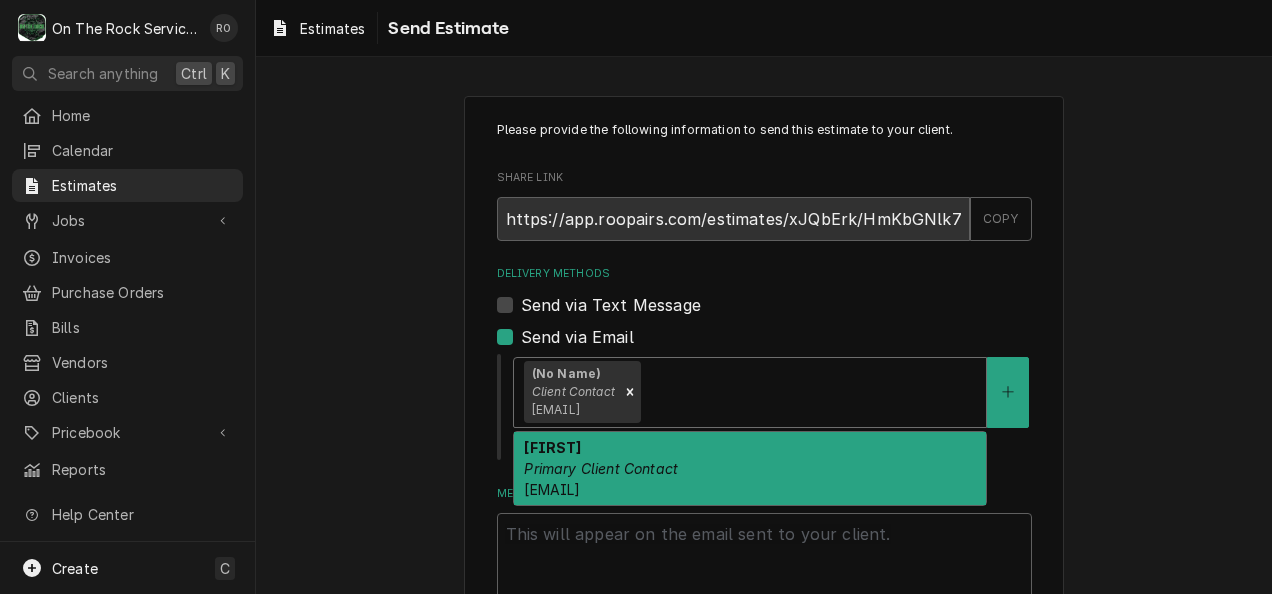 click on "[CLIENT_STATUS] [ROLE] [ROLE] [EMAIL]" at bounding box center (750, 392) 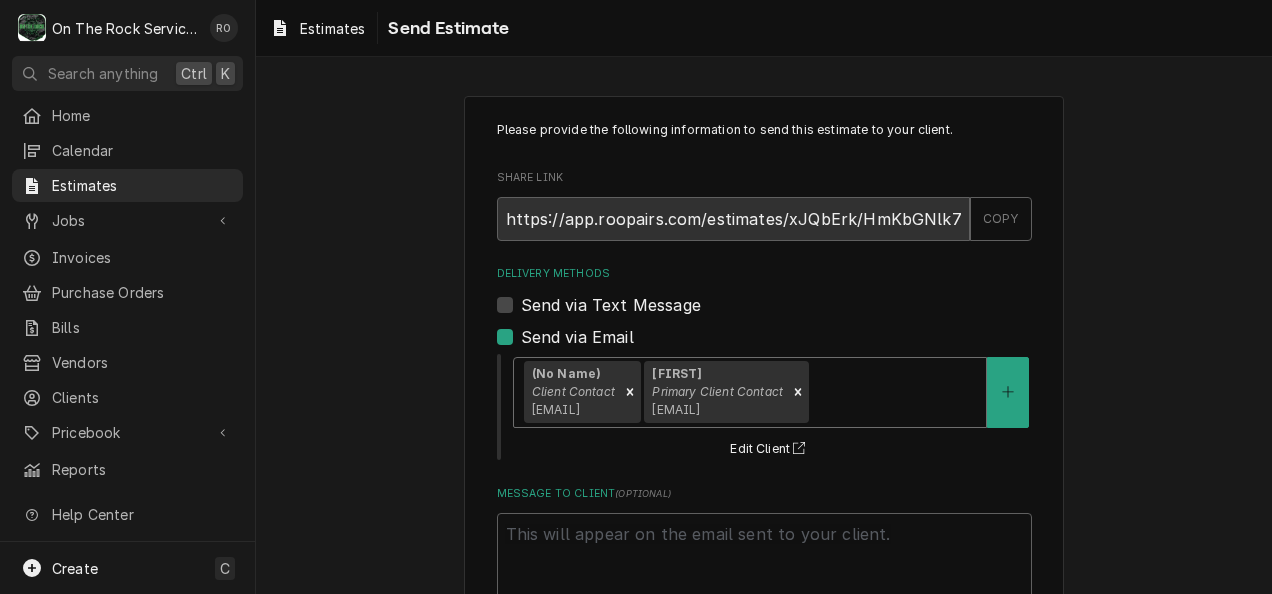 scroll, scrollTop: 132, scrollLeft: 0, axis: vertical 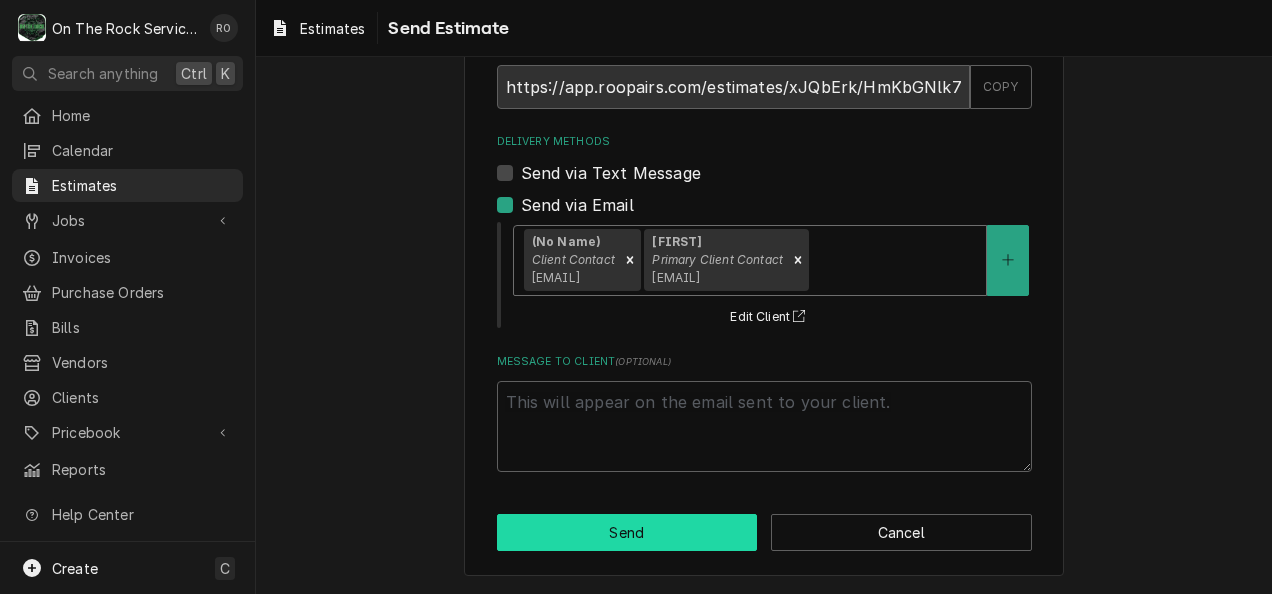 click on "Send" at bounding box center (627, 532) 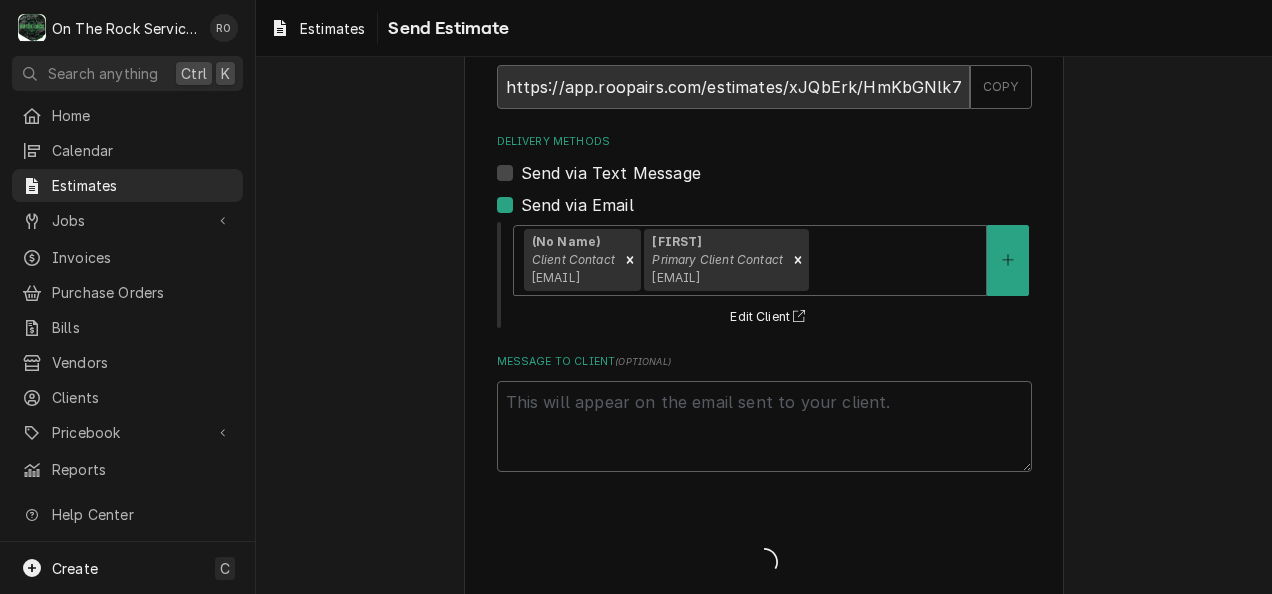 type on "x" 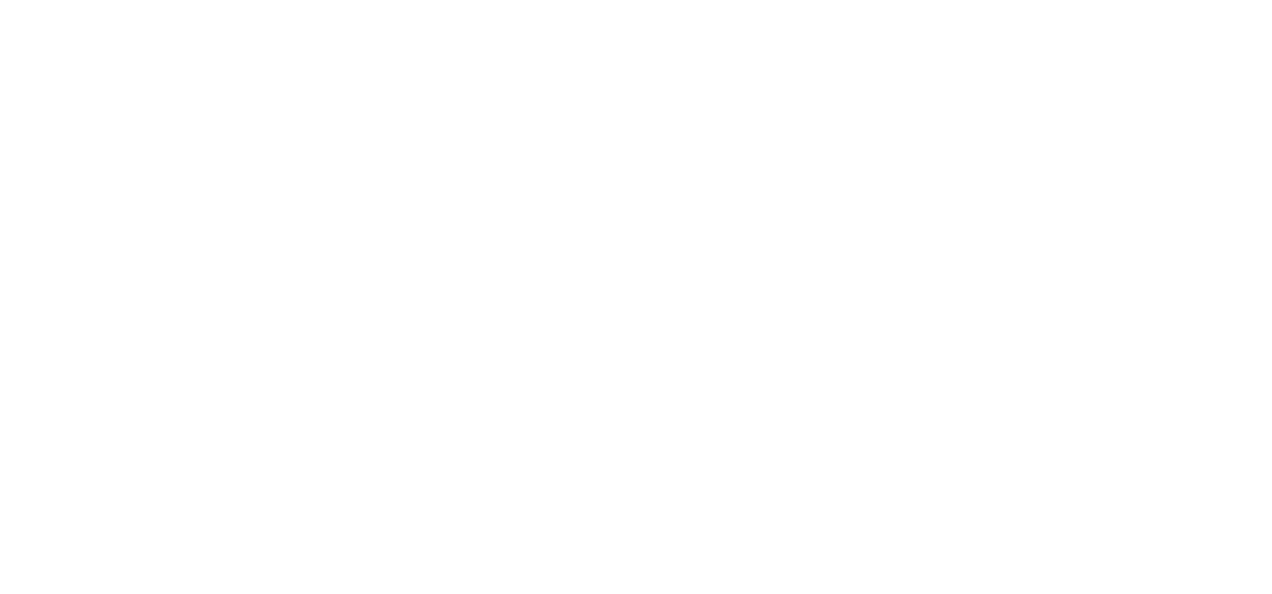 scroll, scrollTop: 0, scrollLeft: 0, axis: both 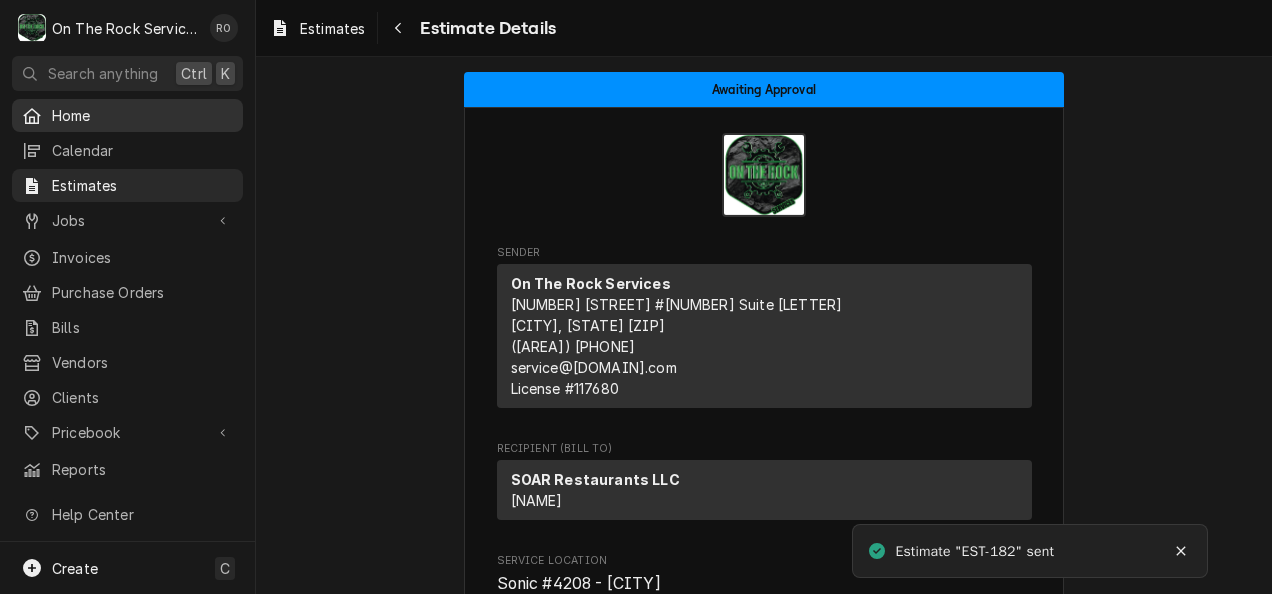 click on "Home" at bounding box center [142, 115] 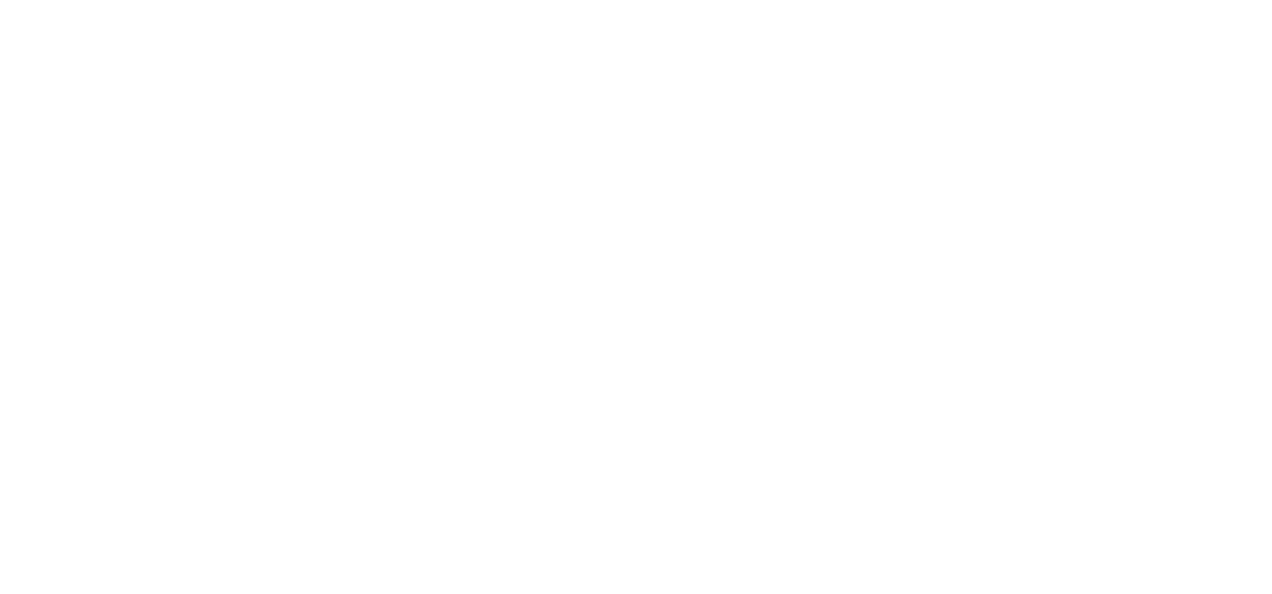 scroll, scrollTop: 0, scrollLeft: 0, axis: both 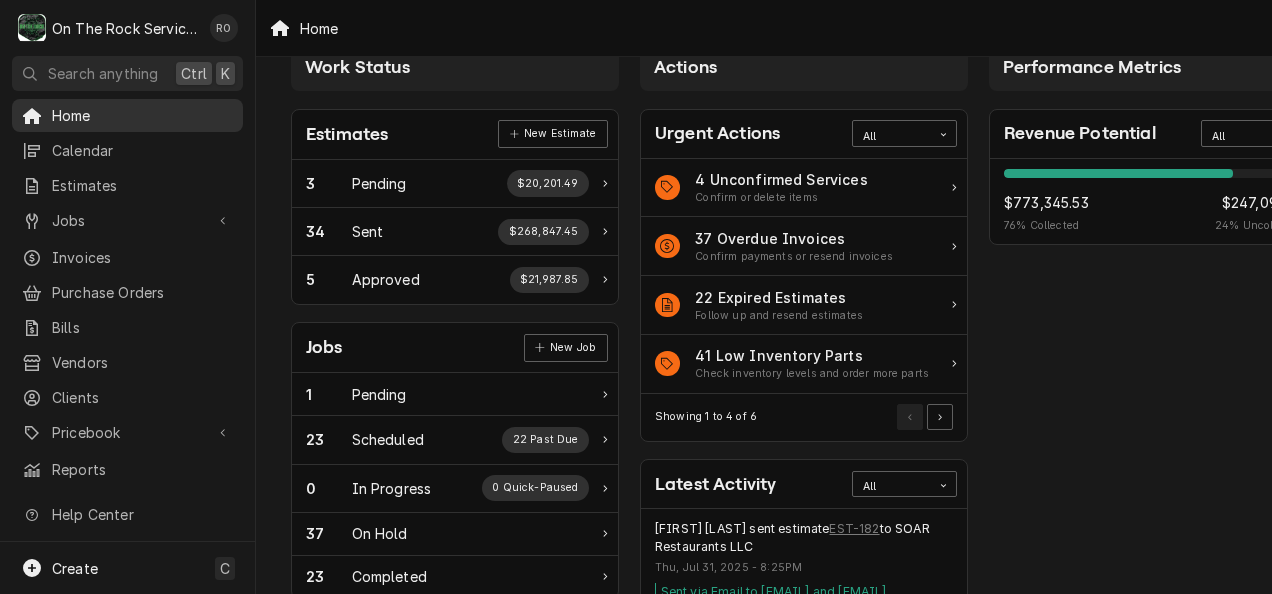 click on "Home" at bounding box center [142, 115] 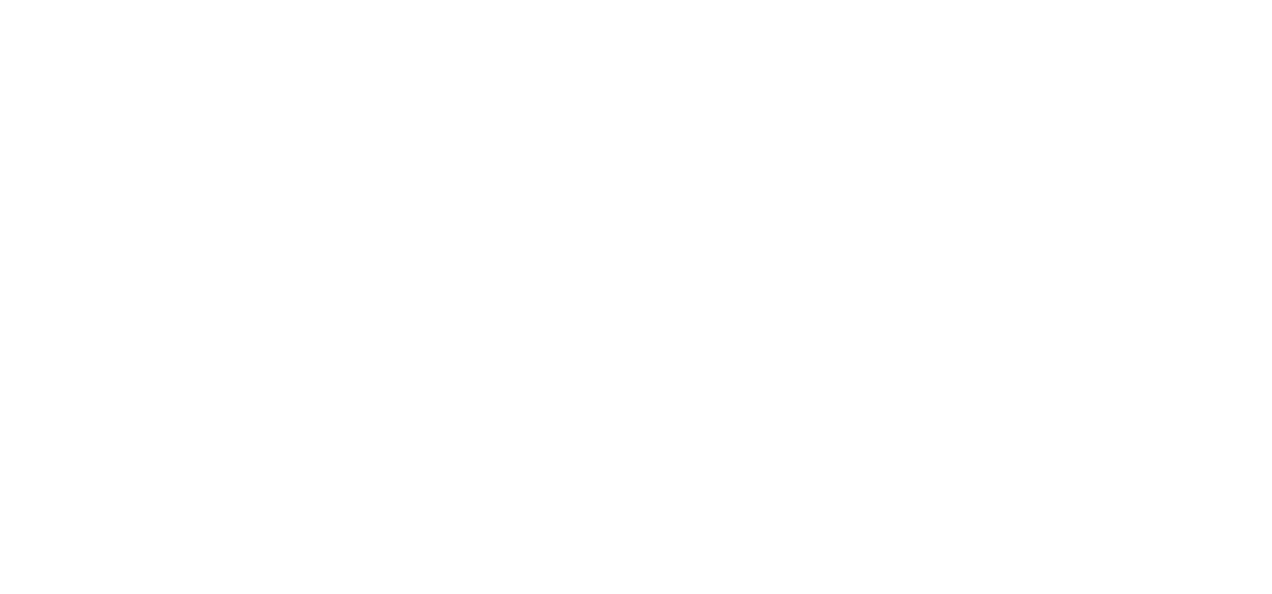 scroll, scrollTop: 0, scrollLeft: 0, axis: both 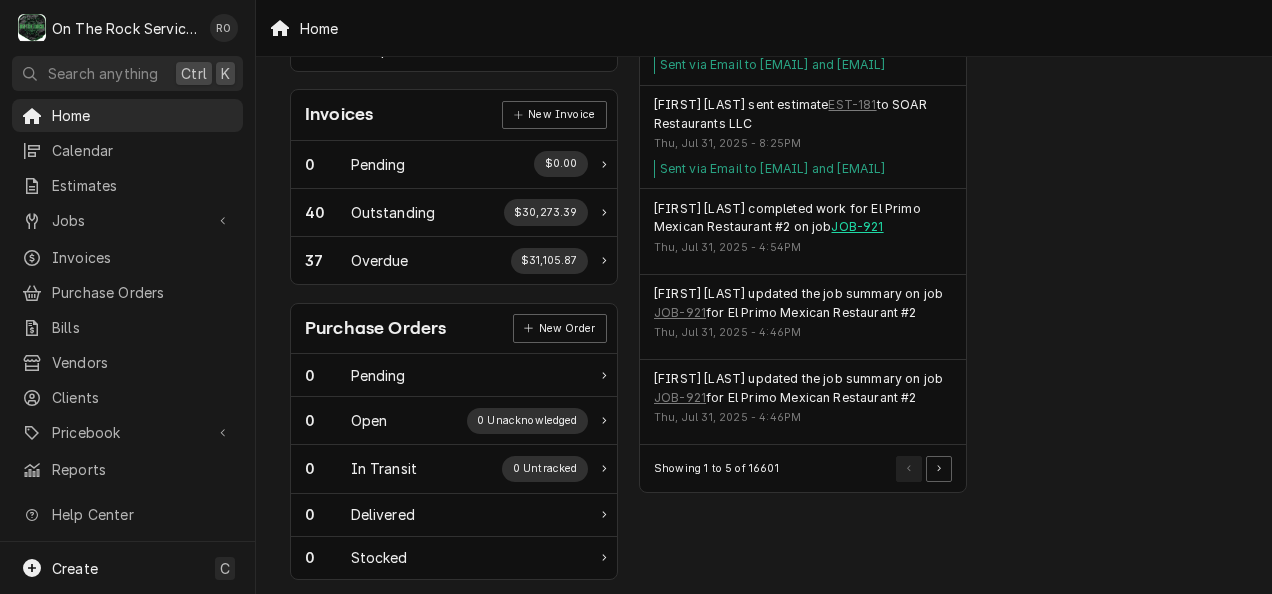 click on "JOB-921" at bounding box center (857, 227) 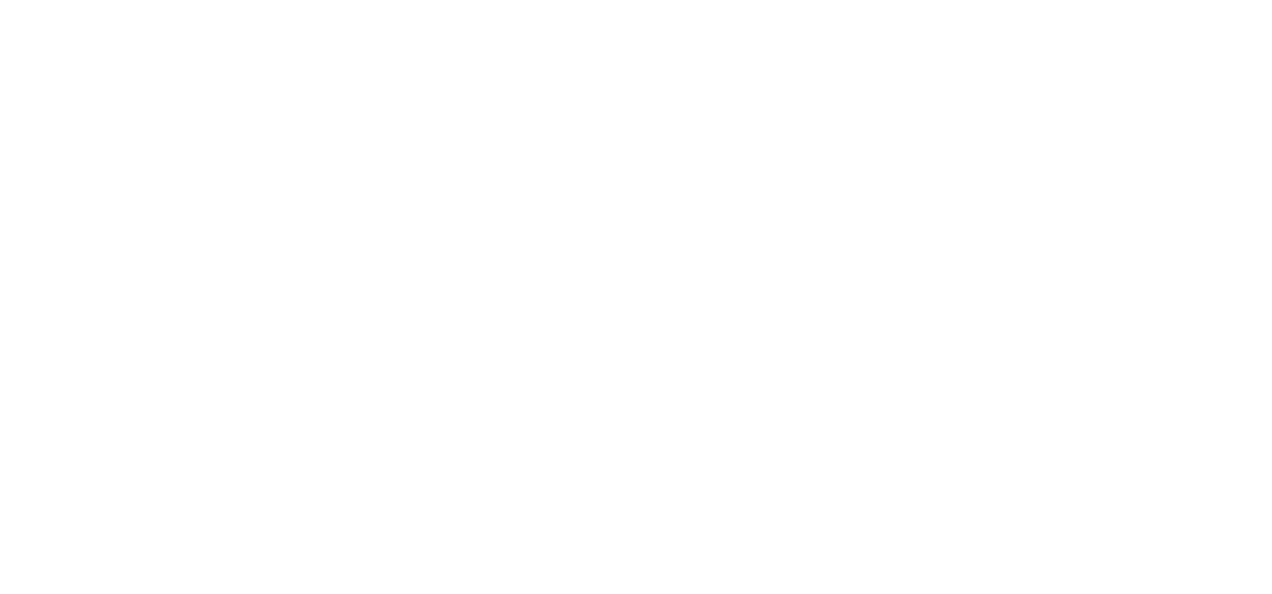 scroll, scrollTop: 0, scrollLeft: 0, axis: both 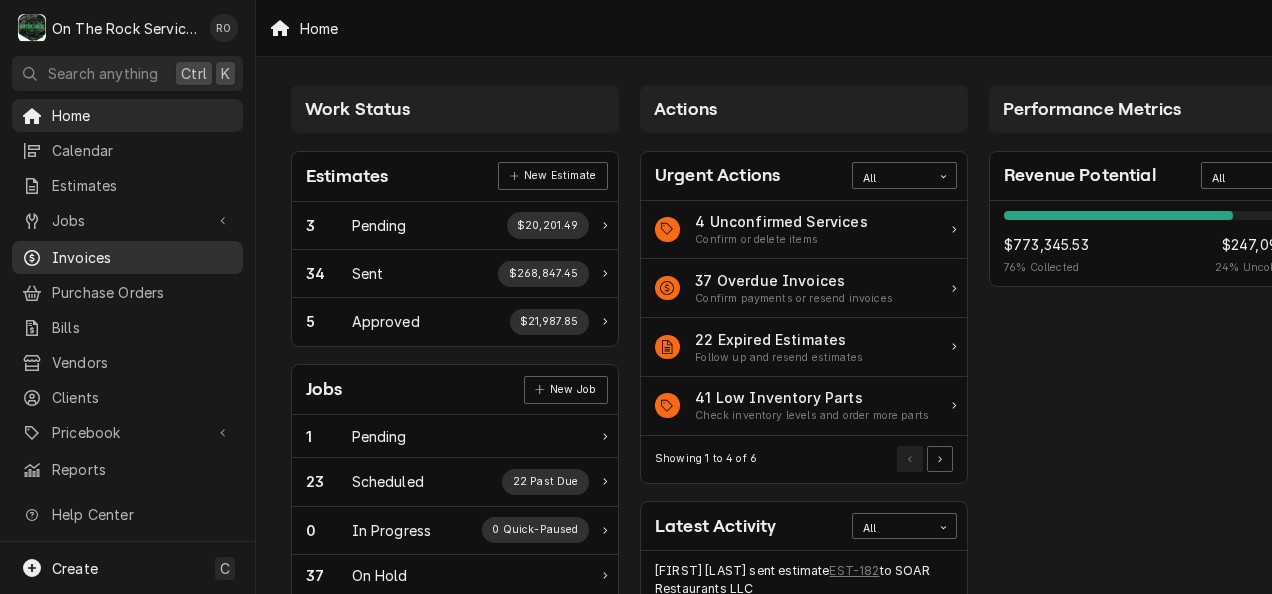 click on "Invoices" at bounding box center [127, 257] 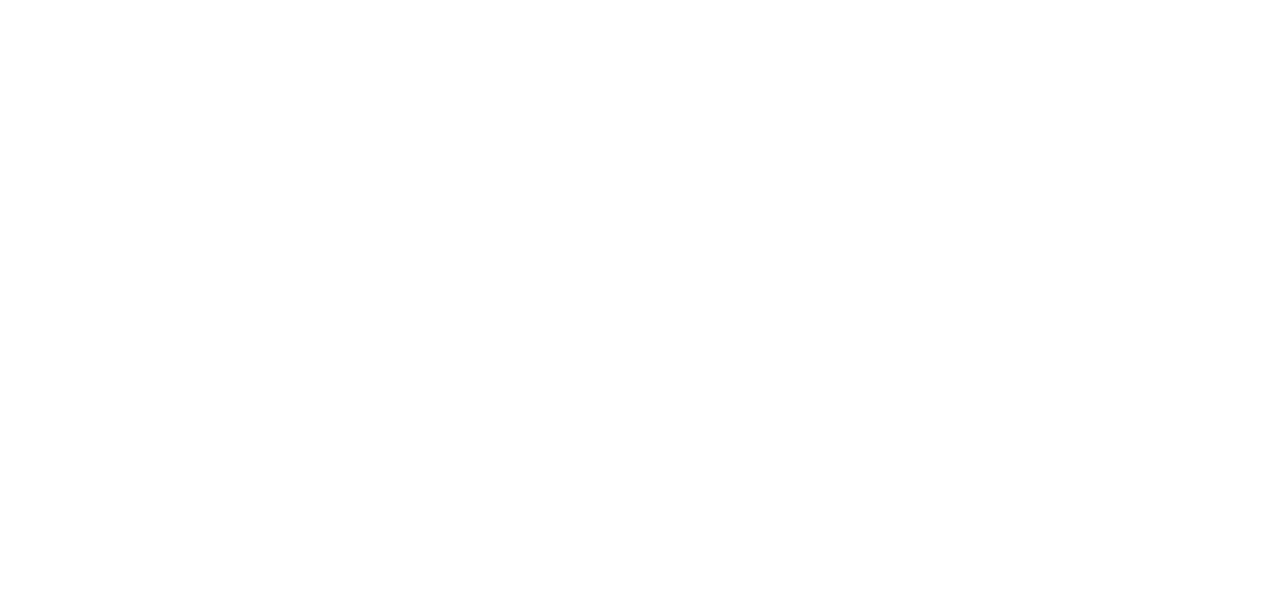 scroll, scrollTop: 0, scrollLeft: 0, axis: both 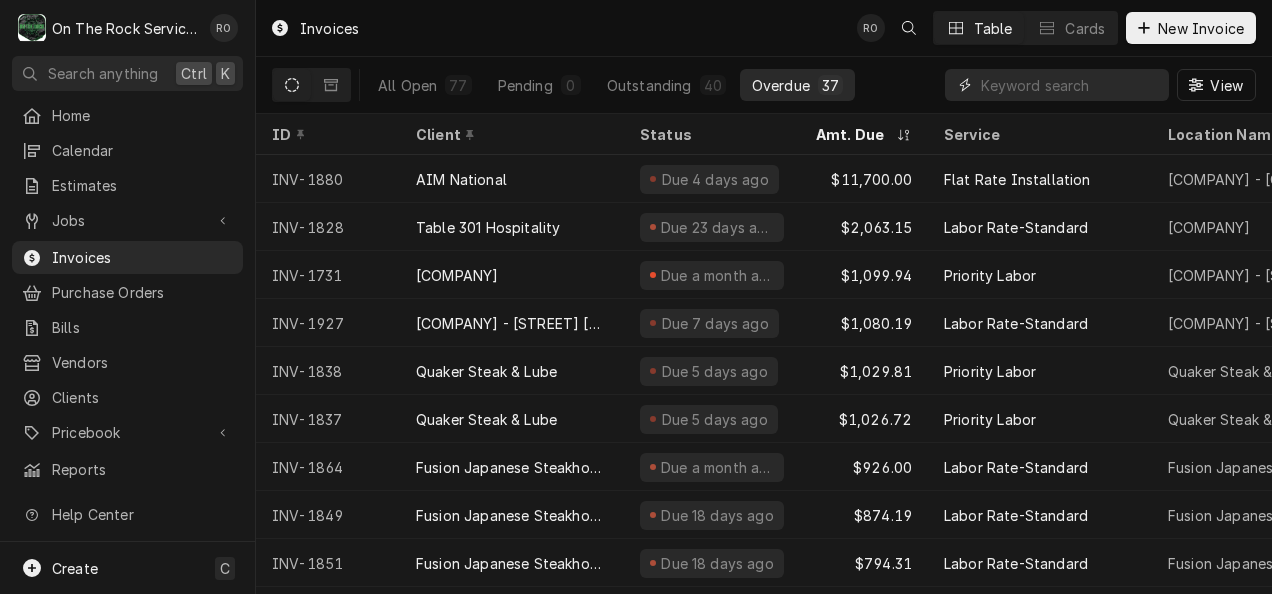 click at bounding box center [1070, 85] 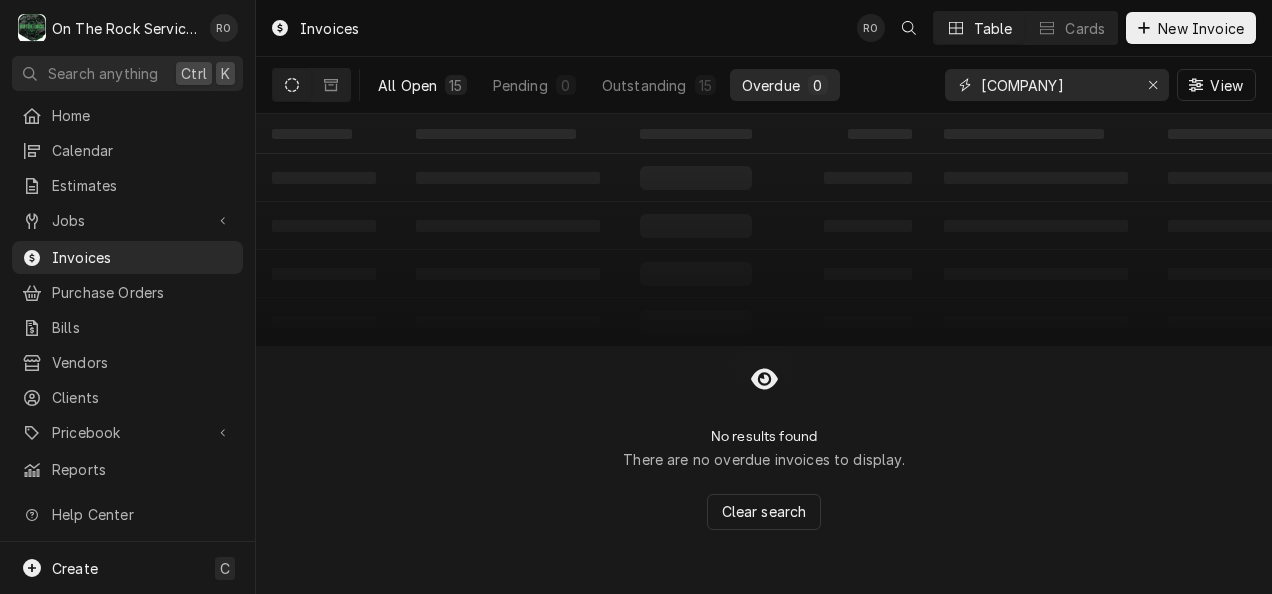 type on "brinker" 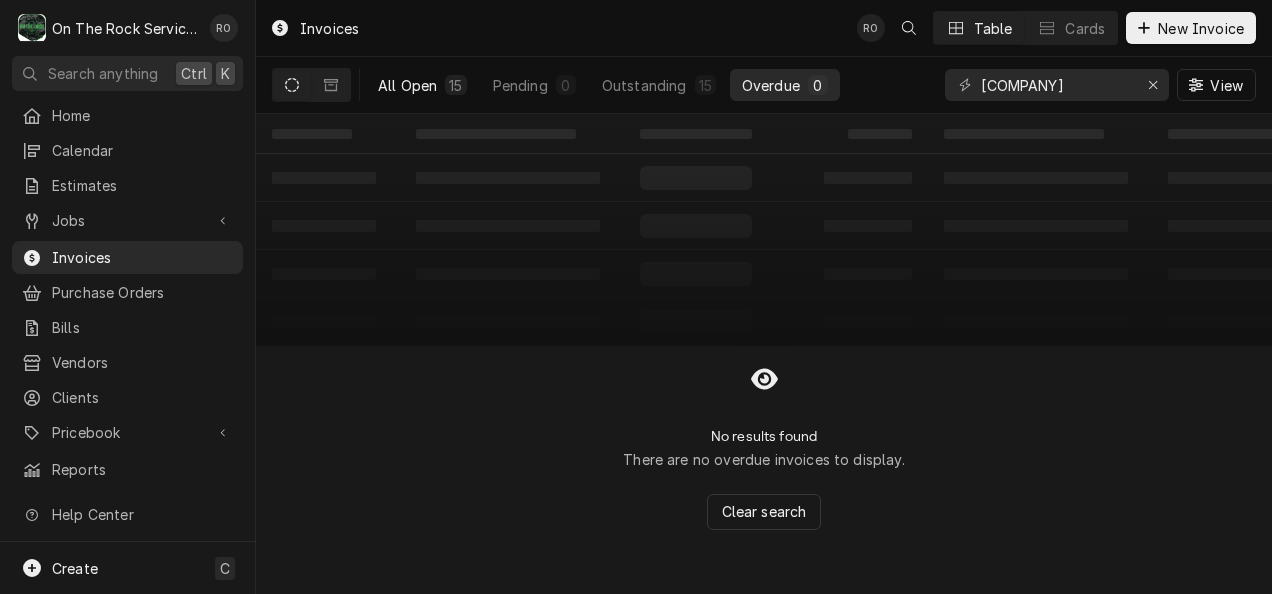 click on "All Open 15" at bounding box center (422, 85) 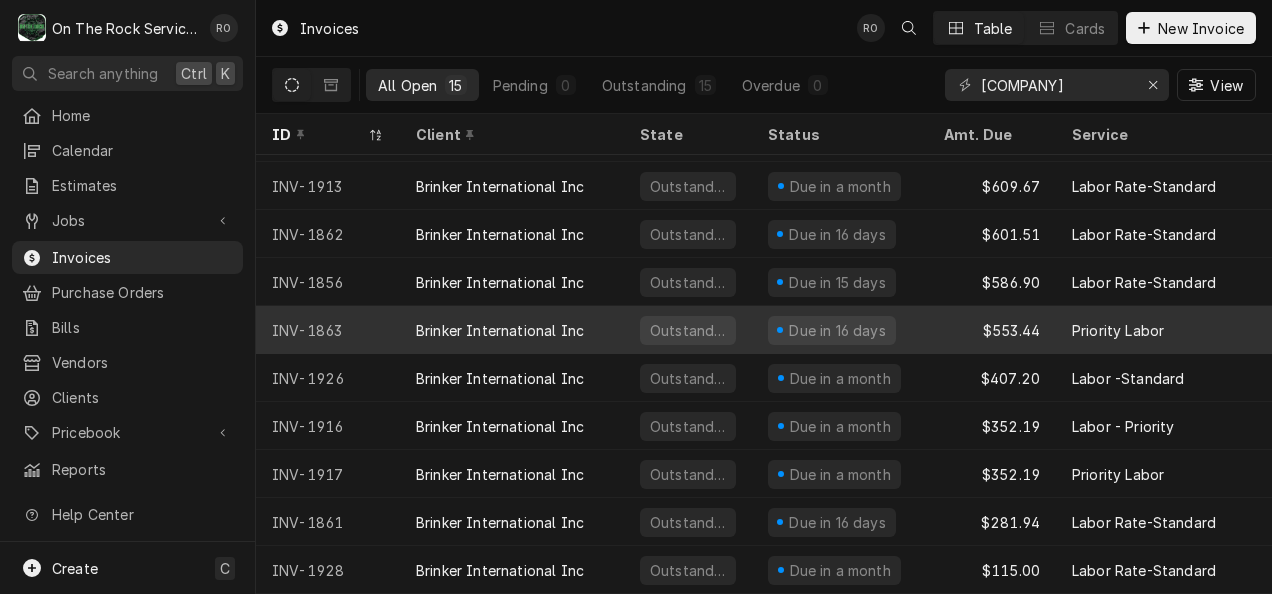 scroll, scrollTop: 0, scrollLeft: 0, axis: both 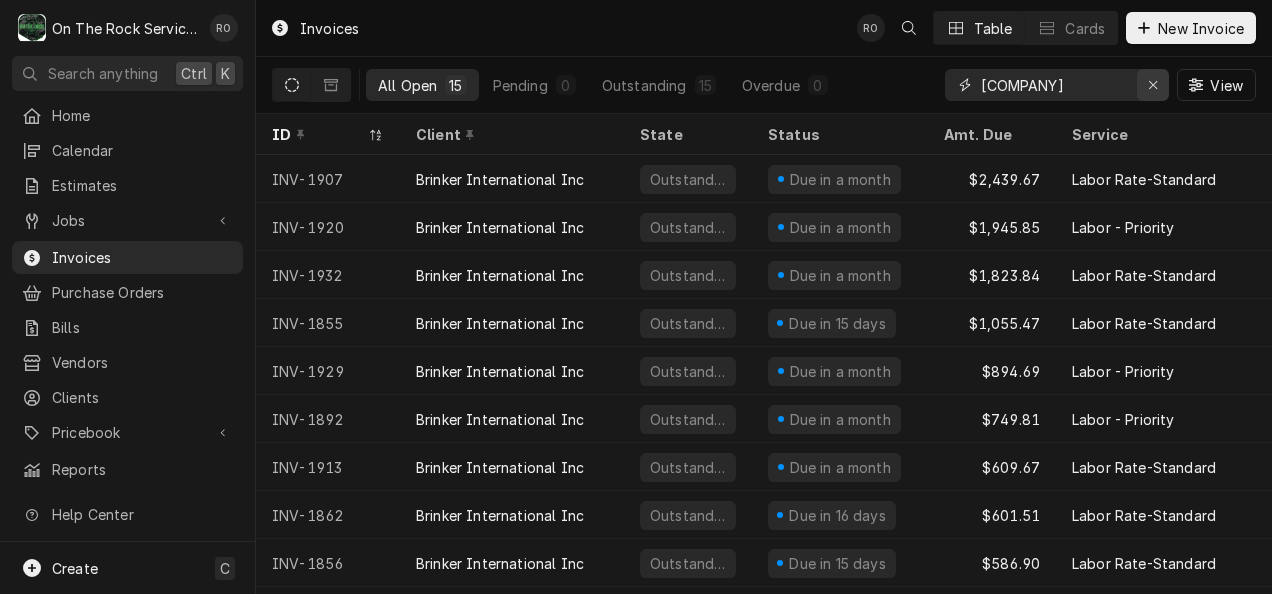 click 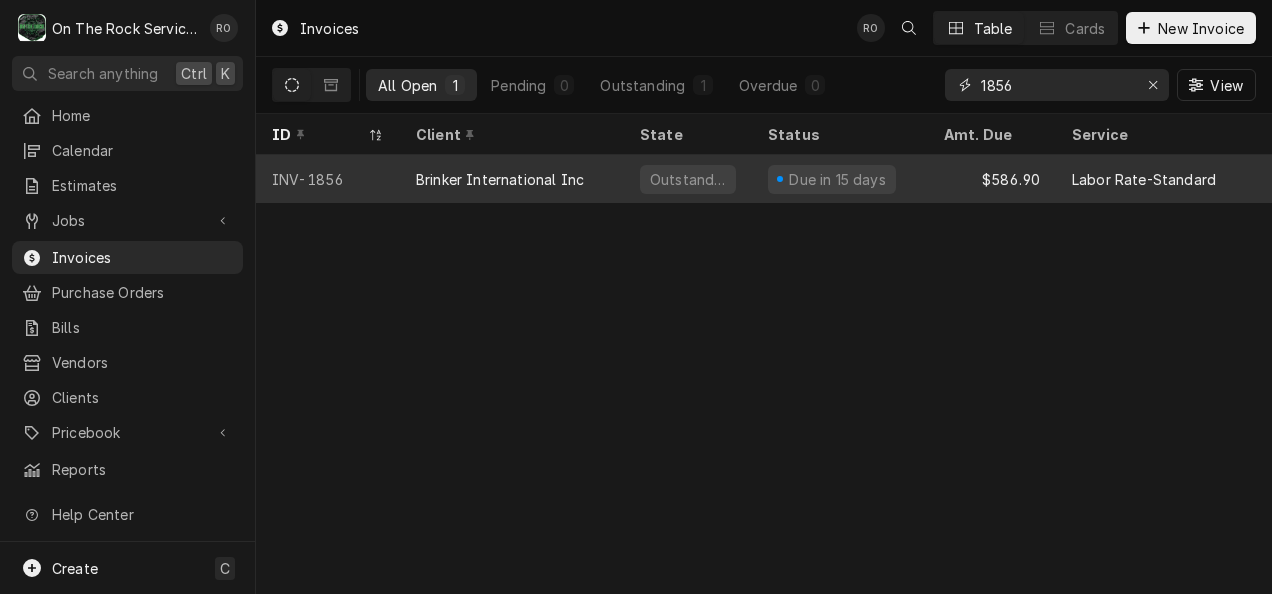 type on "1856" 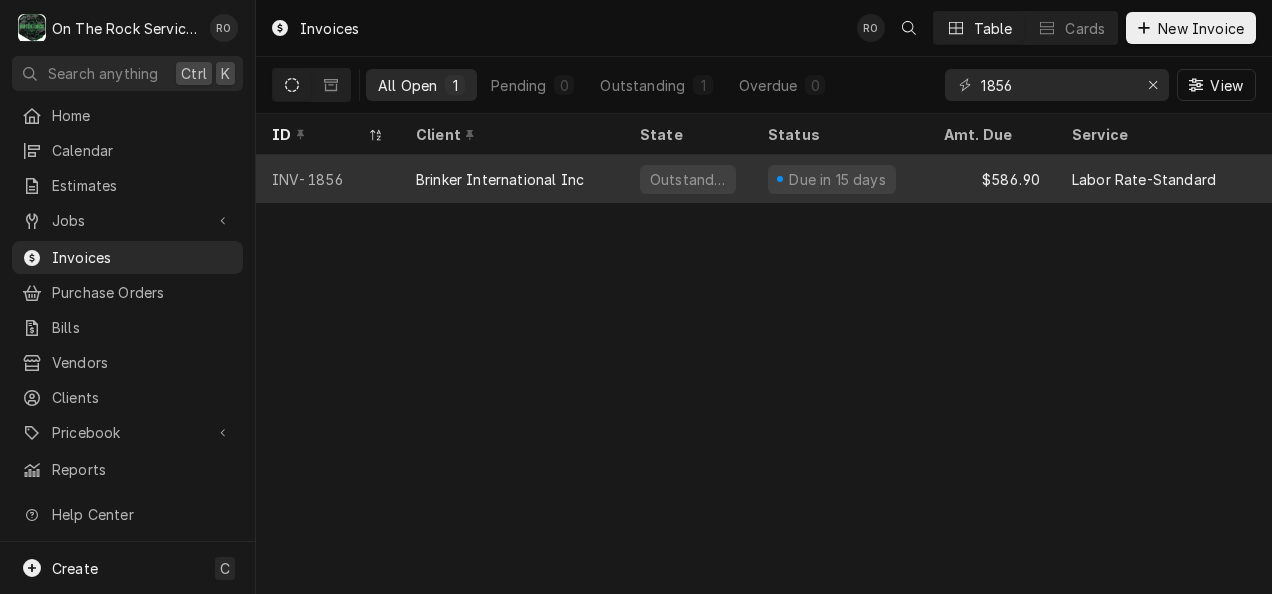 click on "Due in 15 days" at bounding box center [840, 179] 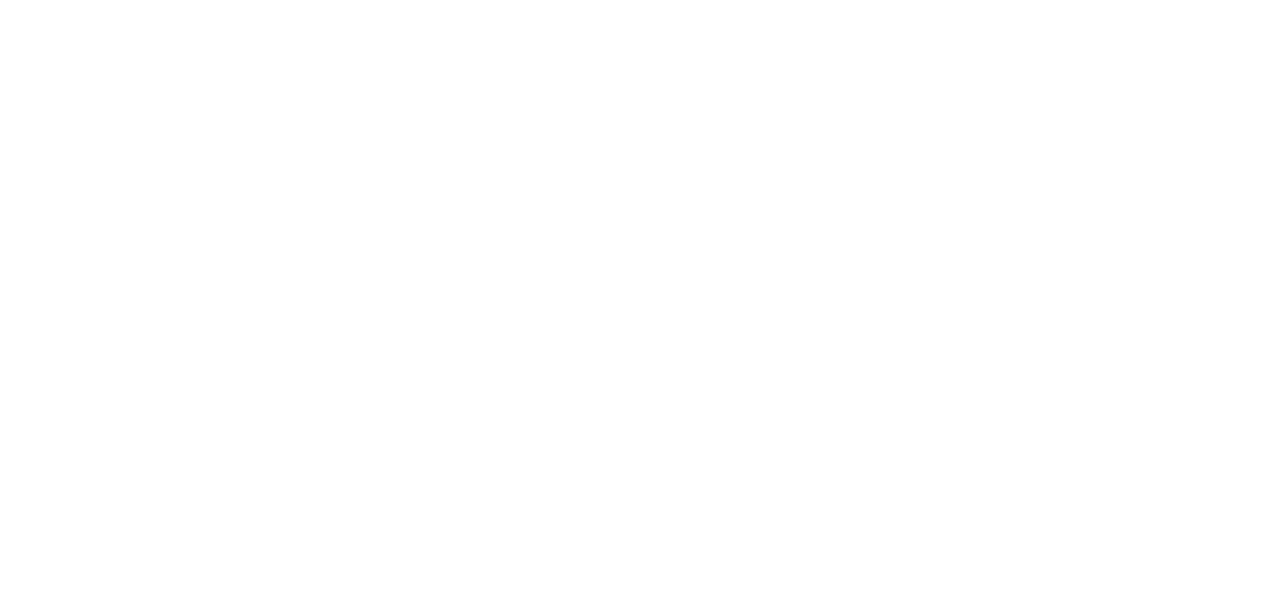 scroll, scrollTop: 0, scrollLeft: 0, axis: both 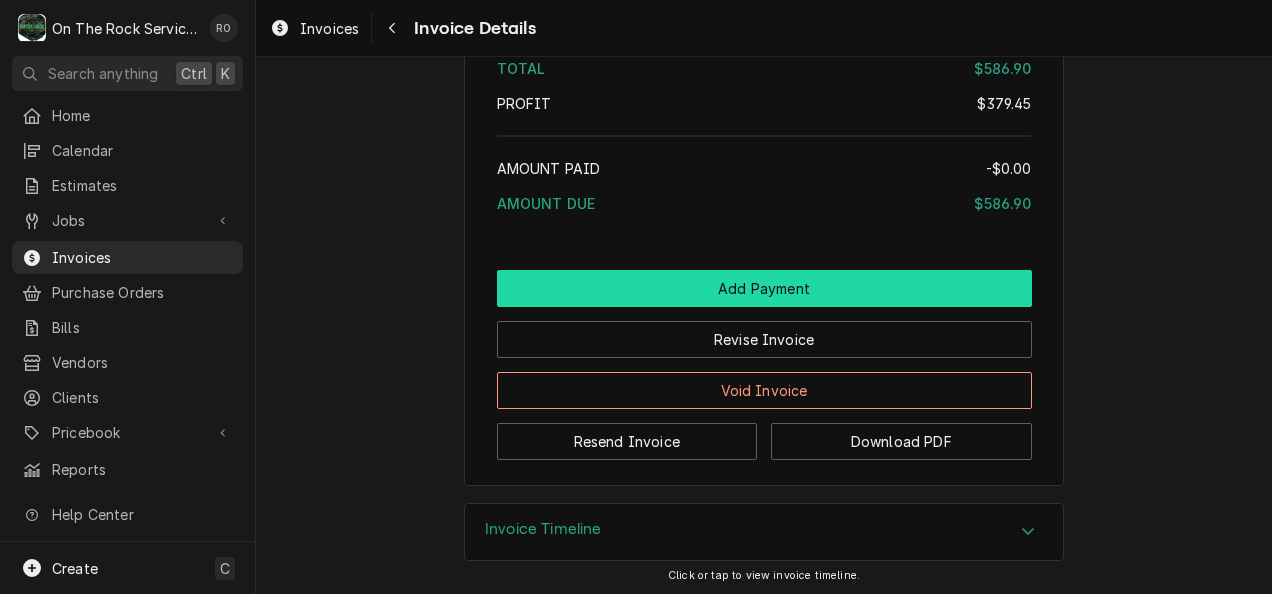 click on "Add Payment" at bounding box center (764, 288) 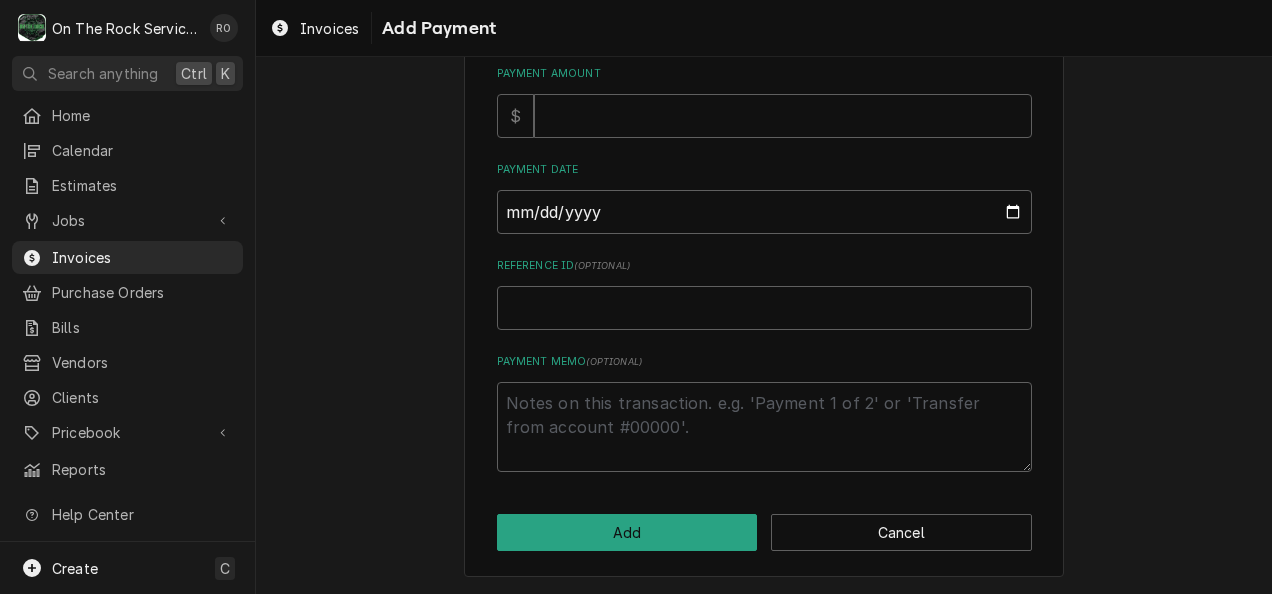 scroll, scrollTop: 0, scrollLeft: 0, axis: both 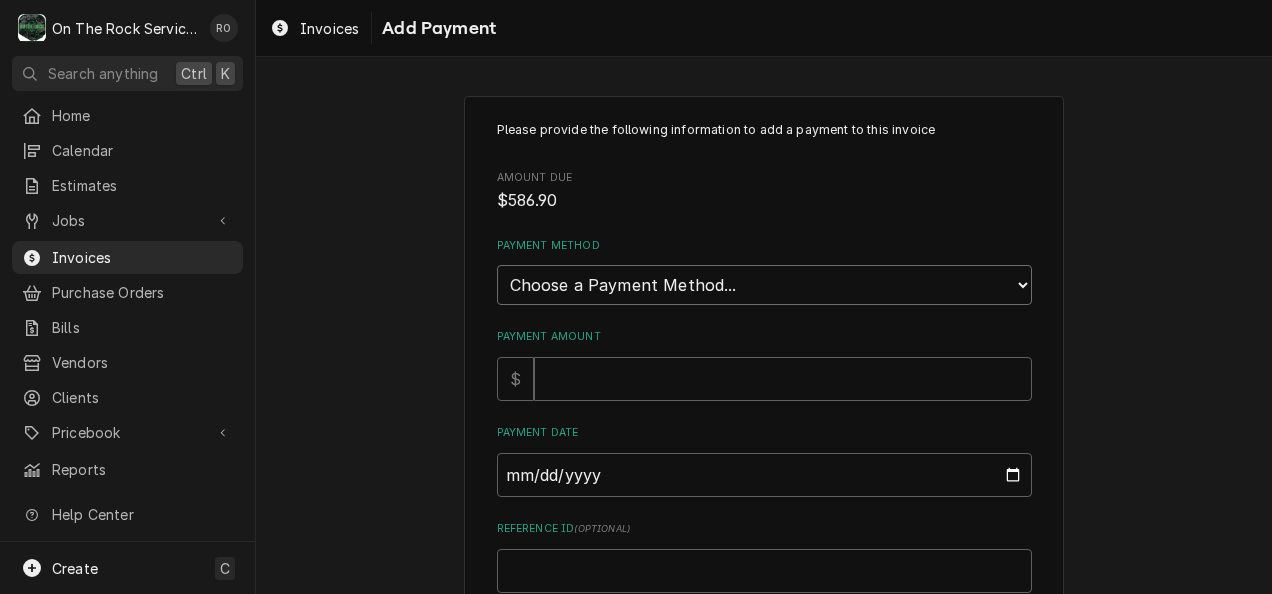 click on "Choose a Payment Method... Cash Check Credit/Debit Card ACH/eCheck Other" at bounding box center [764, 285] 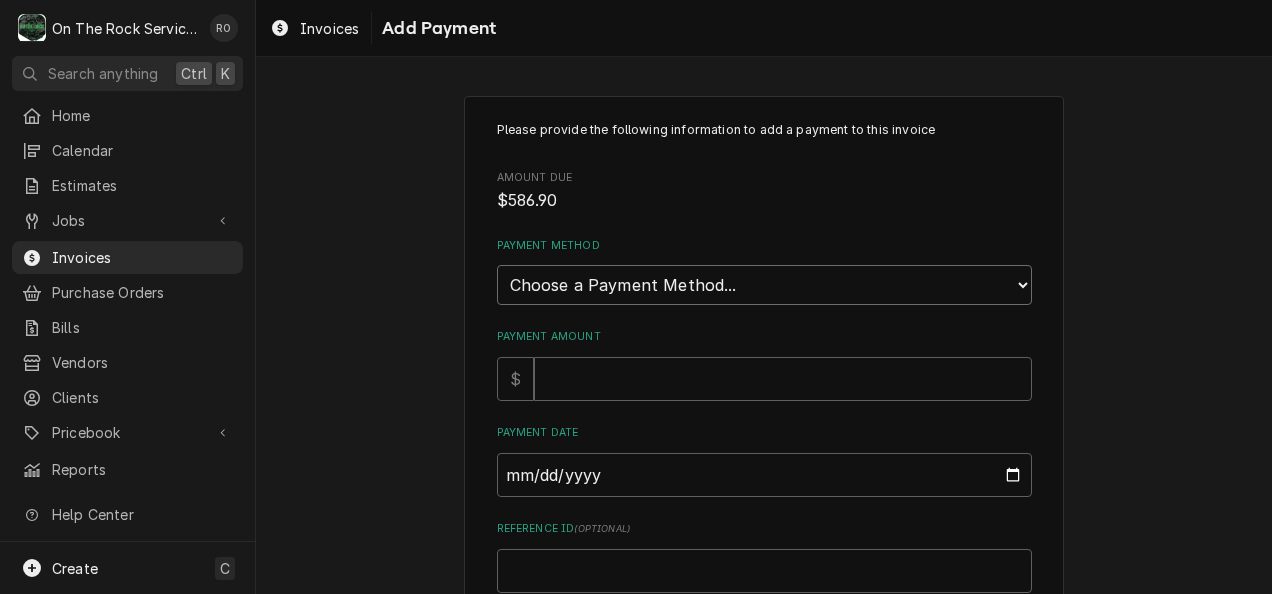 select on "4" 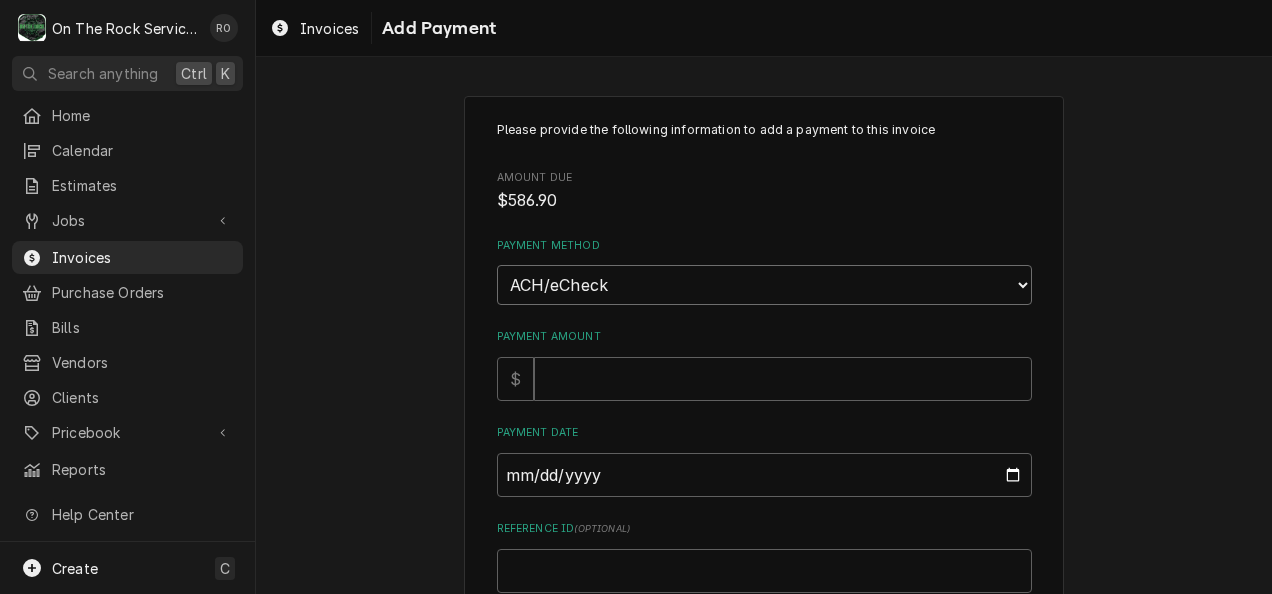 click on "Choose a Payment Method... Cash Check Credit/Debit Card ACH/eCheck Other" at bounding box center [764, 285] 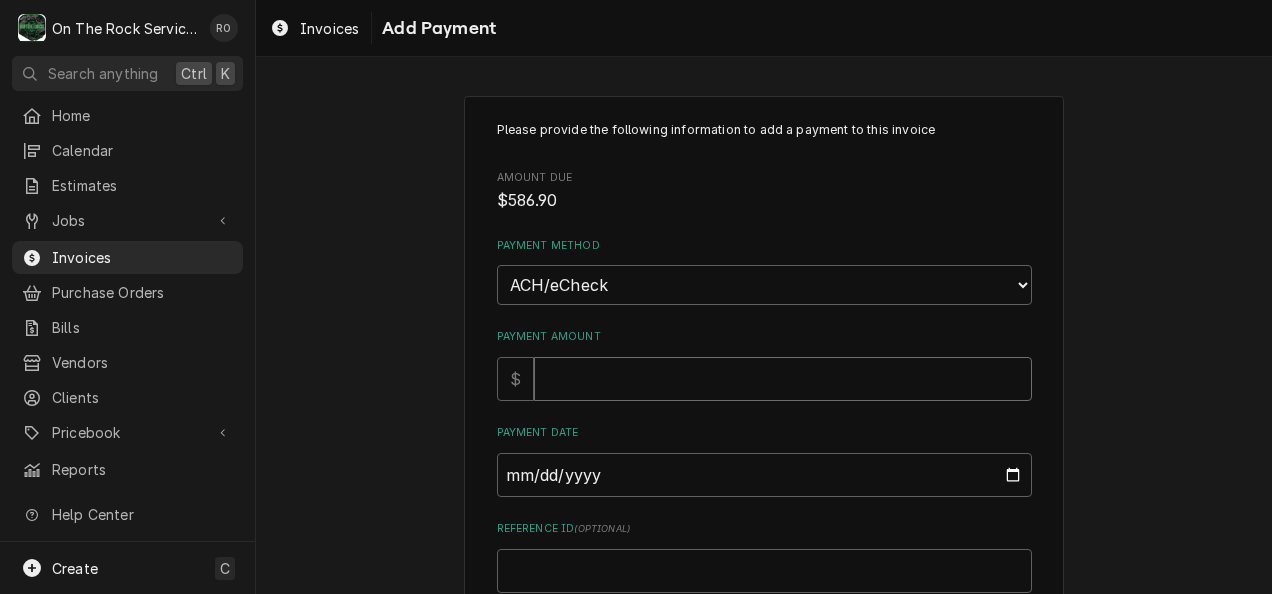 click on "Payment Amount" at bounding box center [783, 379] 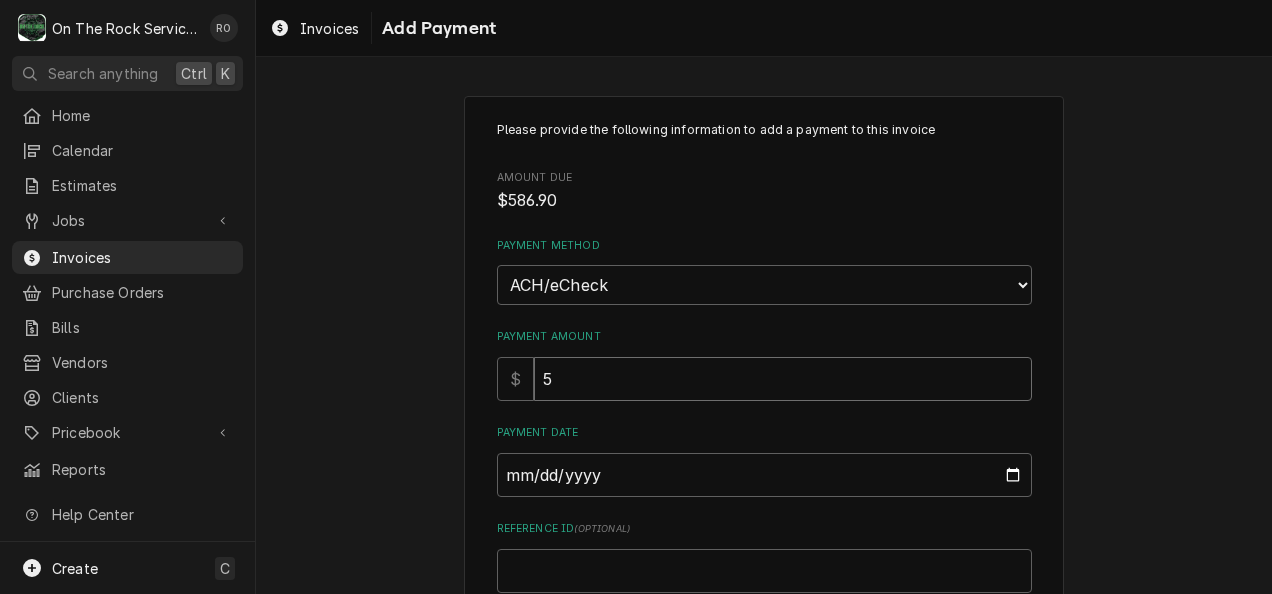 type on "x" 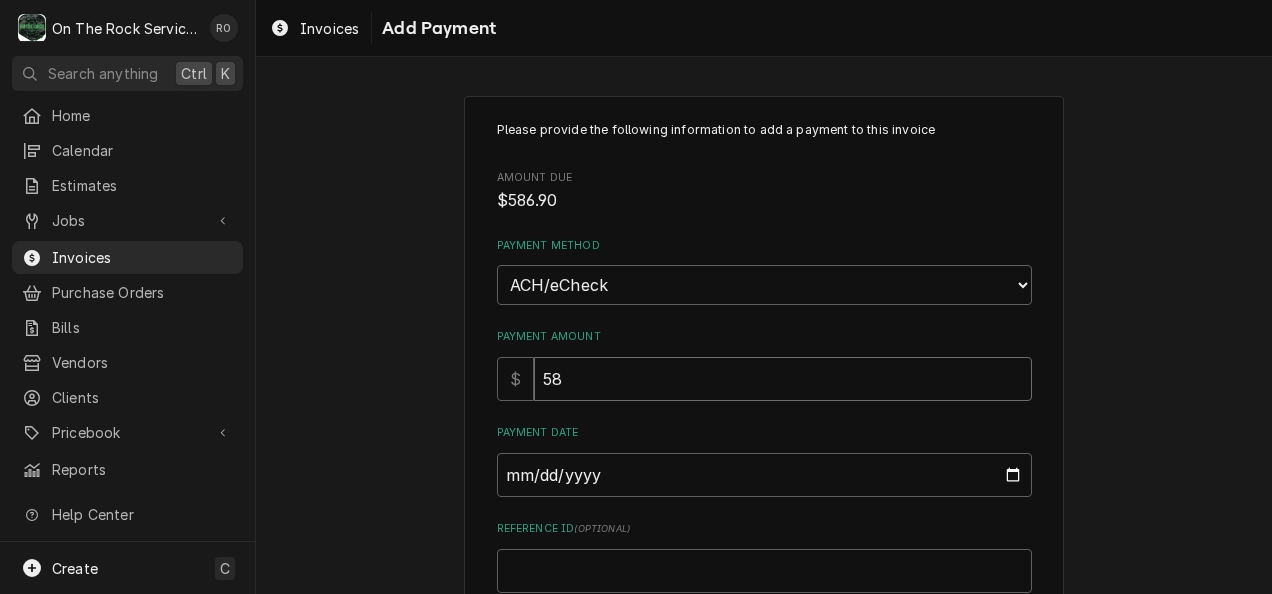 type on "x" 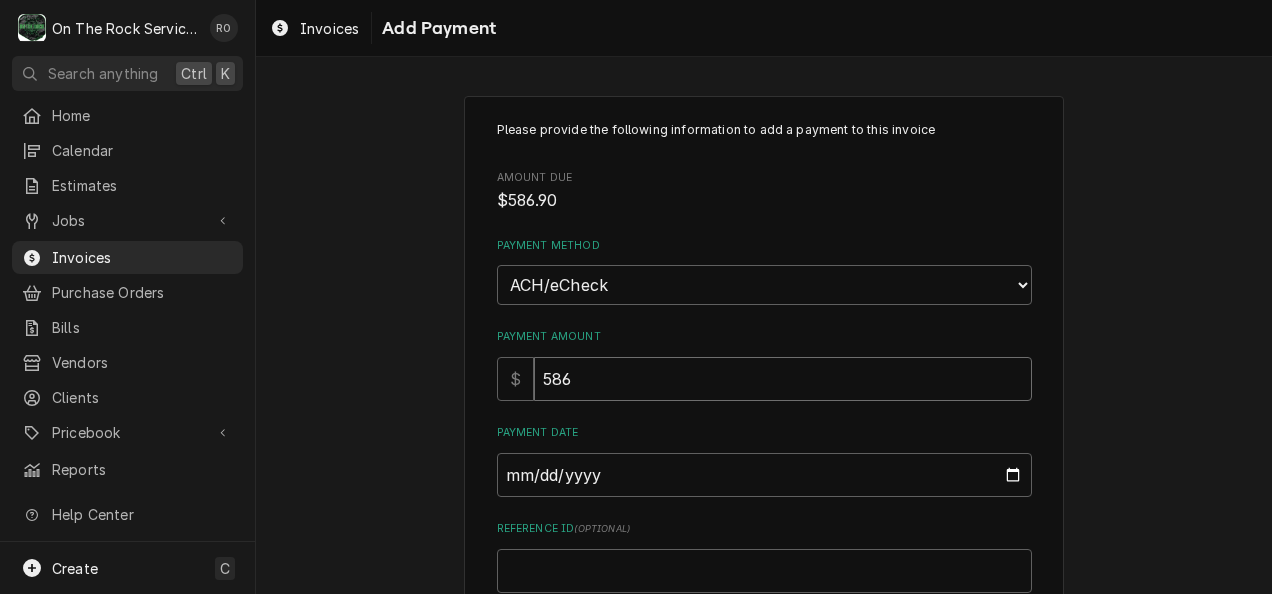type on "x" 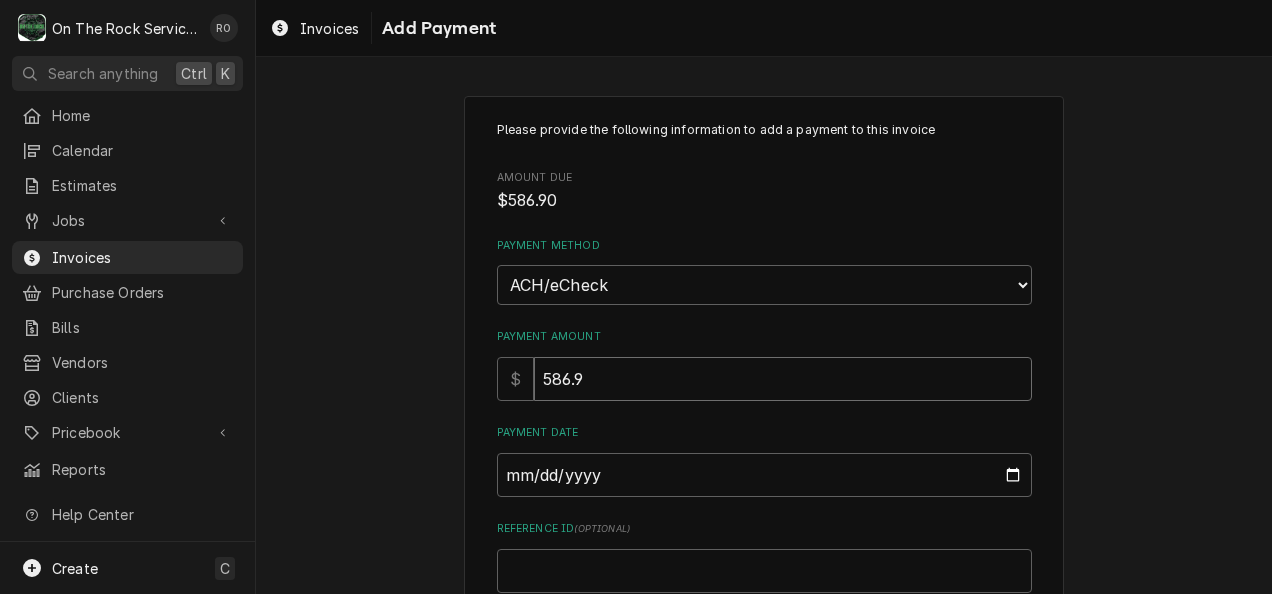 type on "x" 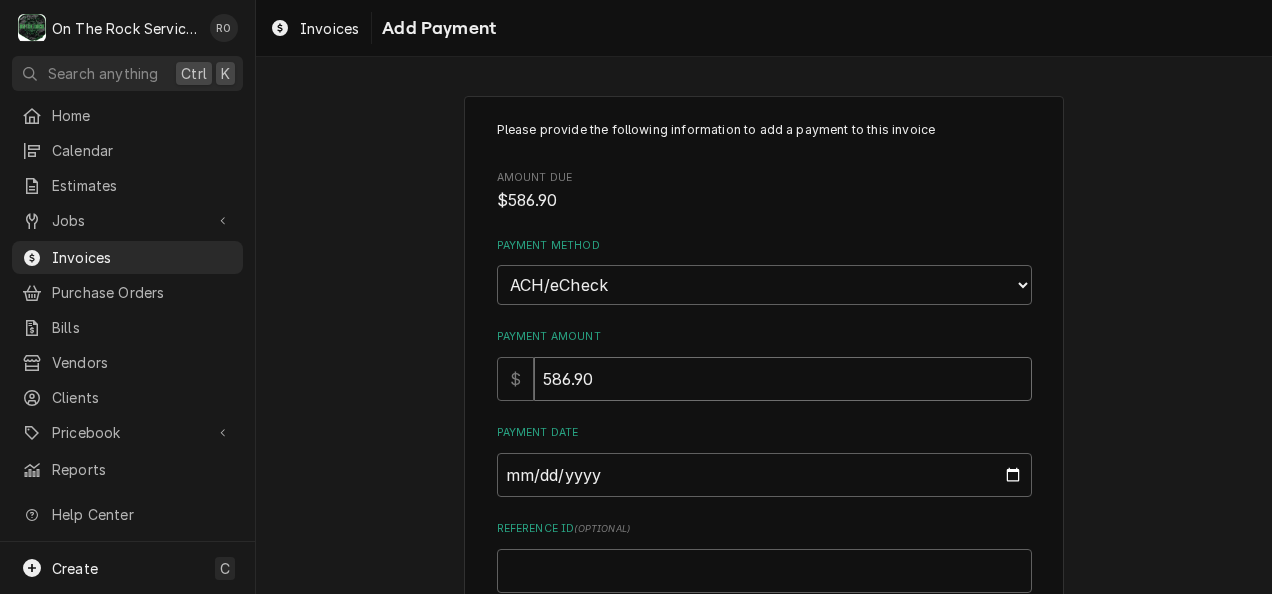 type on "586.90" 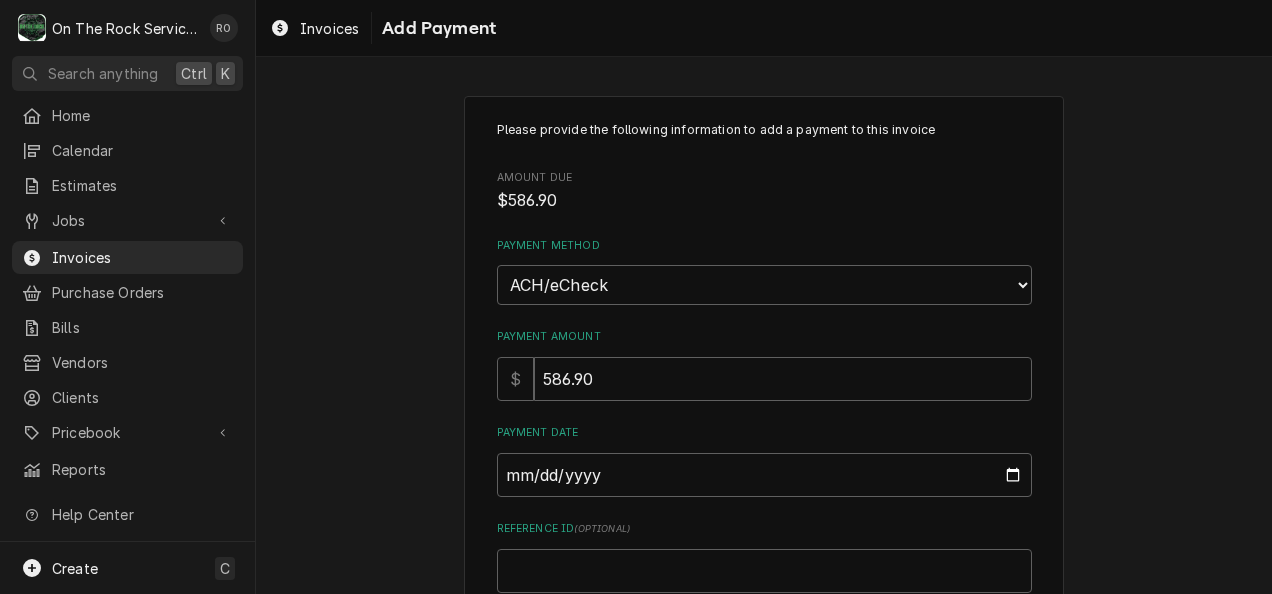 click on "Please provide the following information to add a payment to this invoice Amount Due $586.90 Payment Method Choose a Payment Method... Cash Check Credit/Debit Card ACH/eCheck Other Payment Amount $ 586.90 Payment Date Reference ID  ( optional ) Payment Memo  ( optional ) Add Cancel" at bounding box center [764, 468] 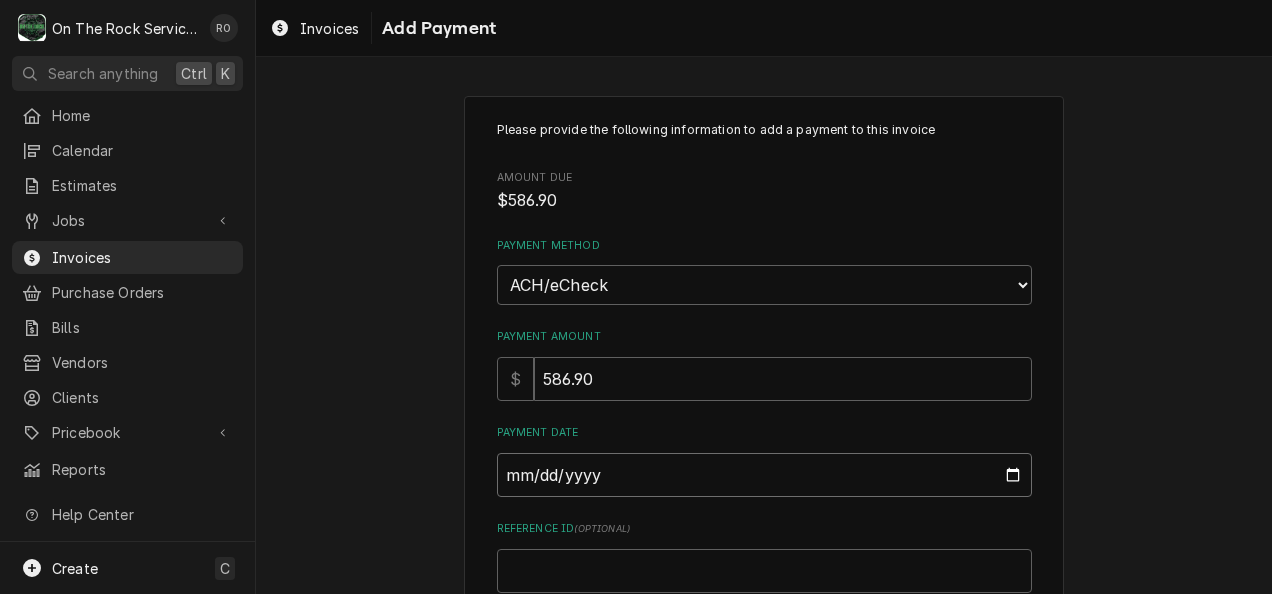 click on "Payment Date" at bounding box center [764, 475] 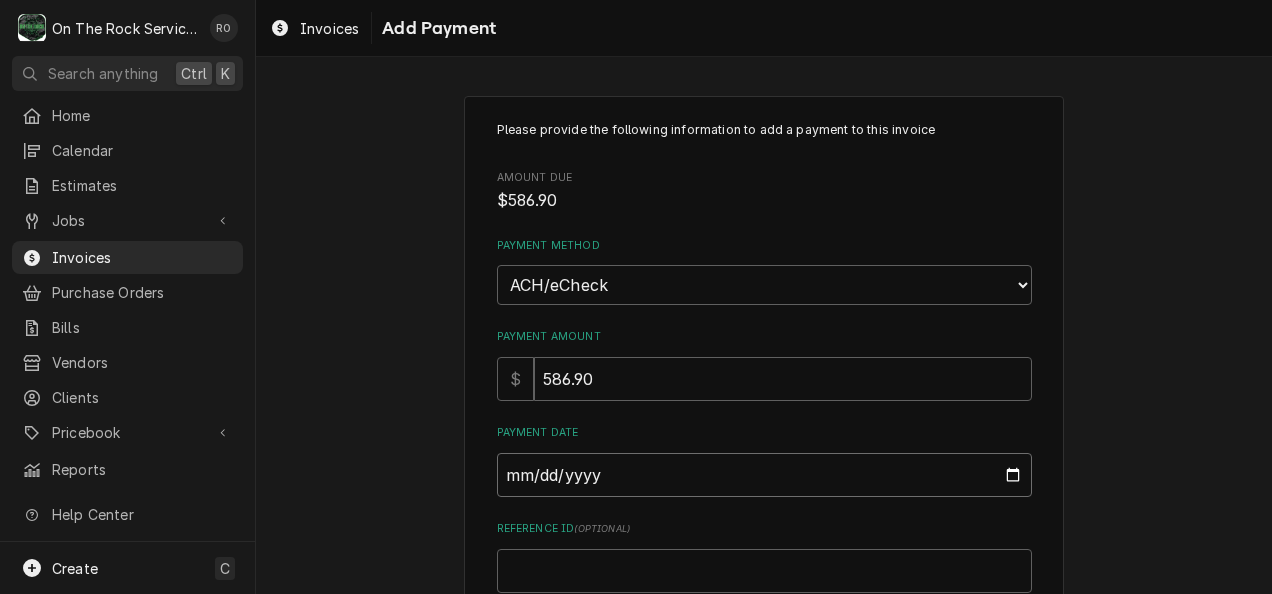 type on "2025-07-31" 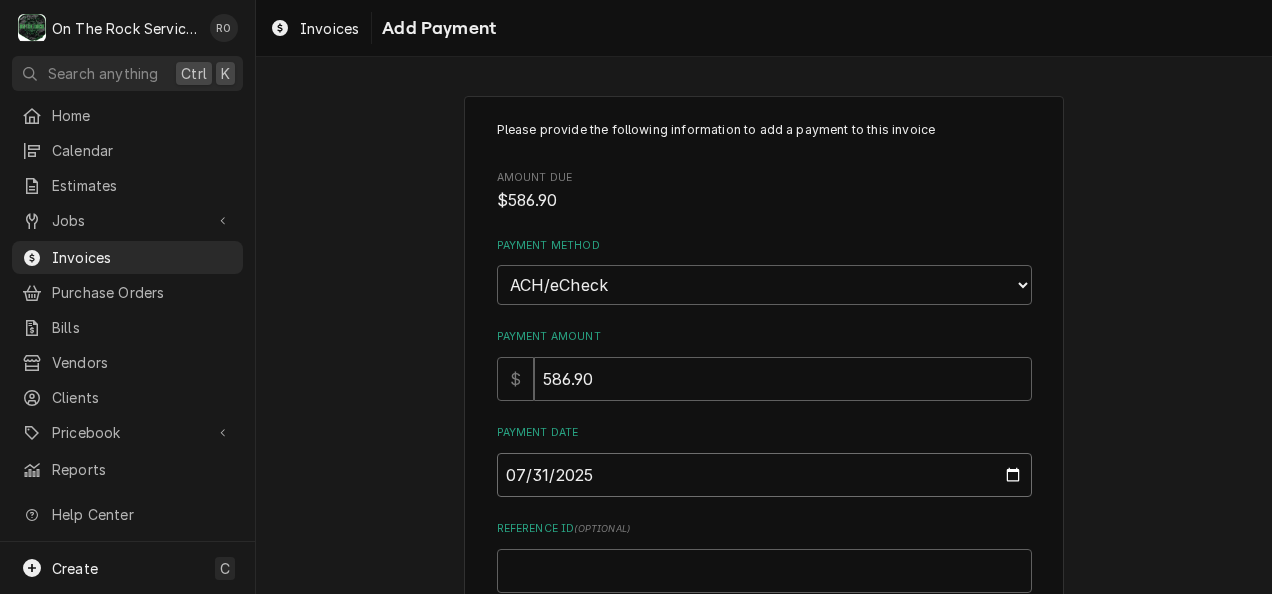 scroll, scrollTop: 262, scrollLeft: 0, axis: vertical 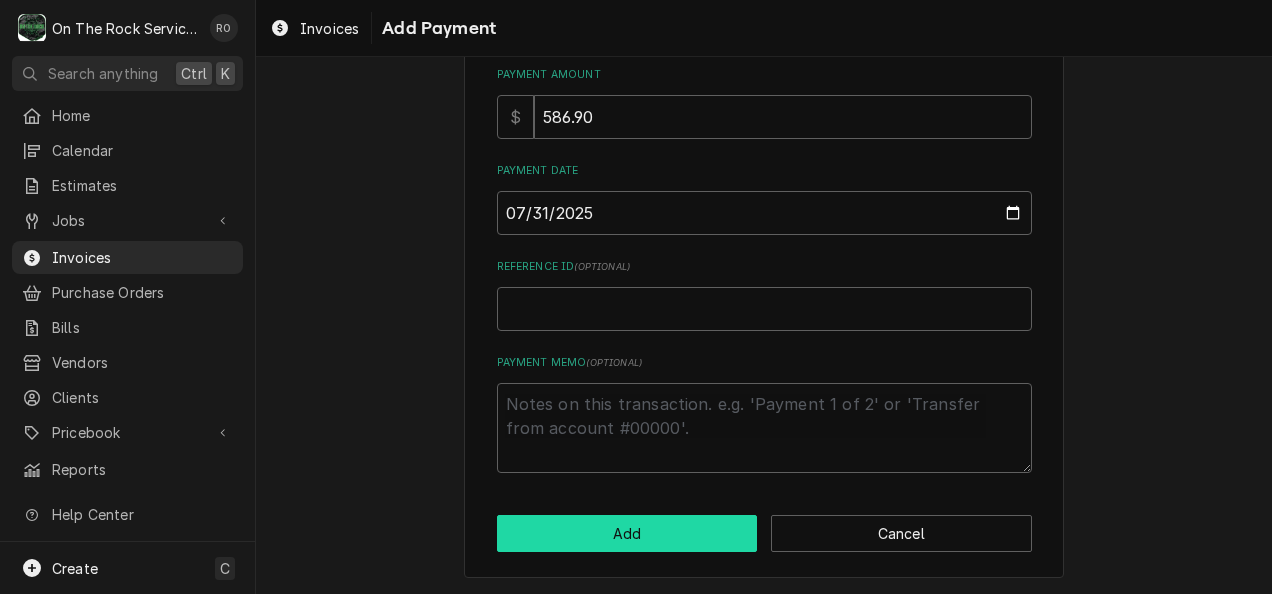 click on "Add" at bounding box center (627, 533) 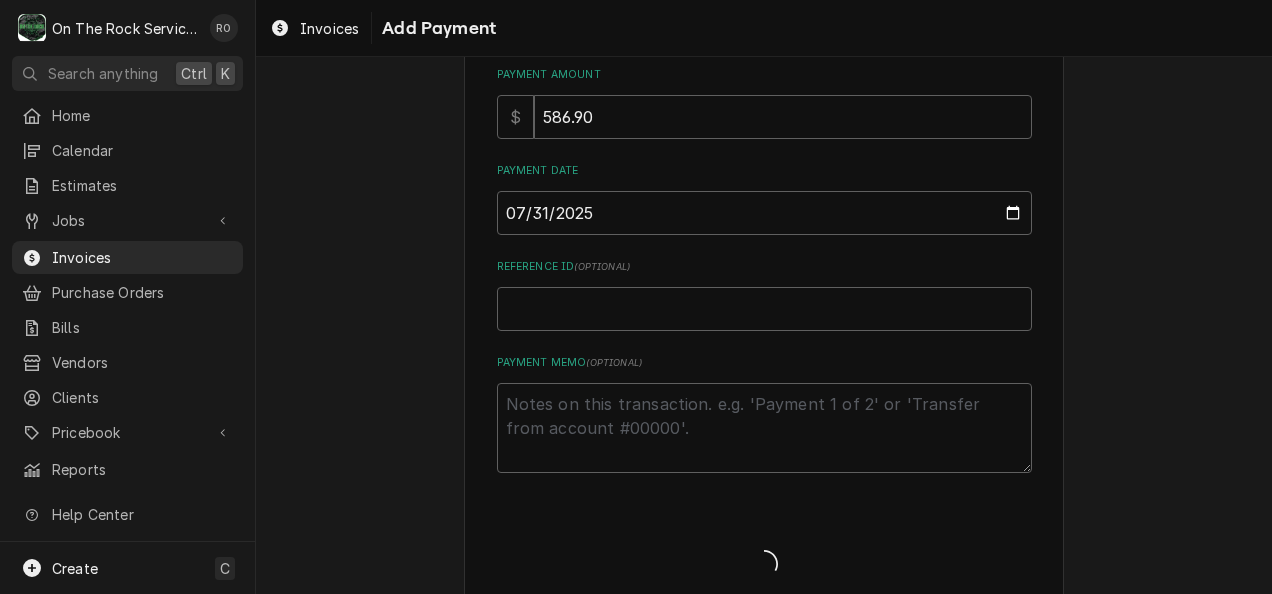 type on "x" 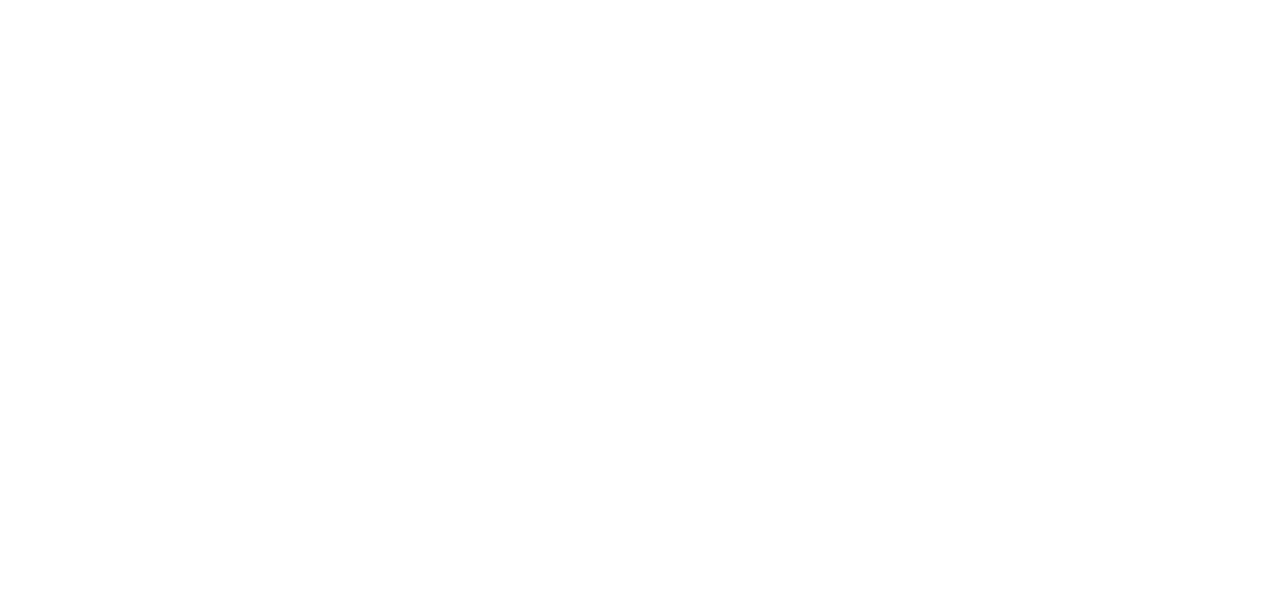 scroll, scrollTop: 0, scrollLeft: 0, axis: both 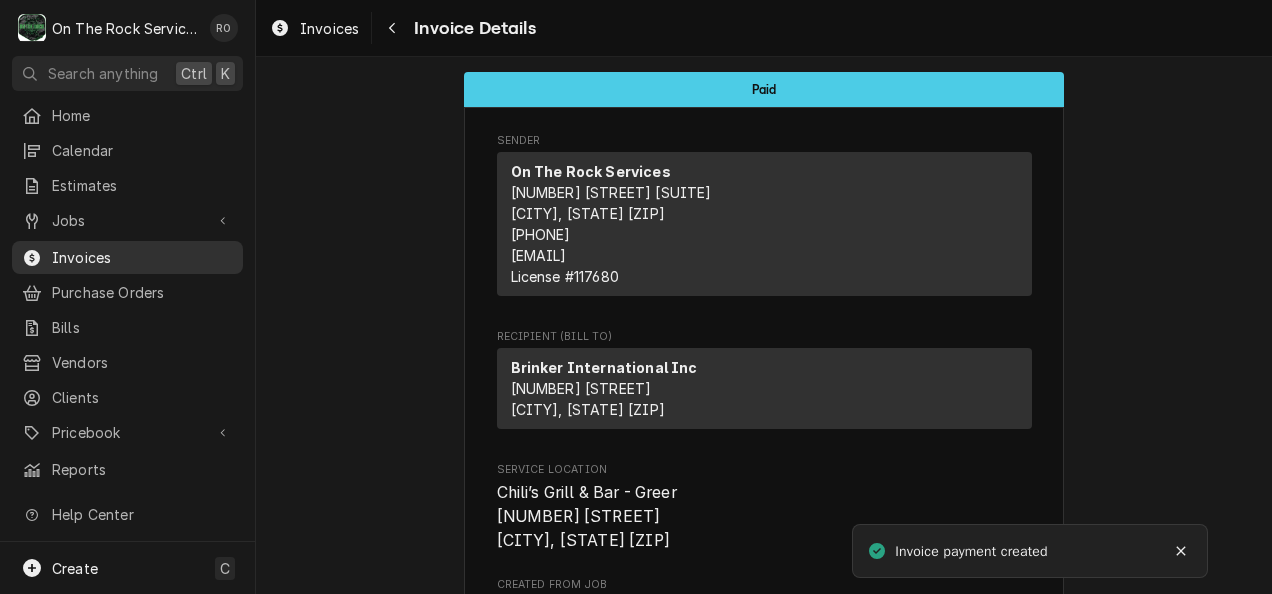 click on "Invoices" at bounding box center (142, 257) 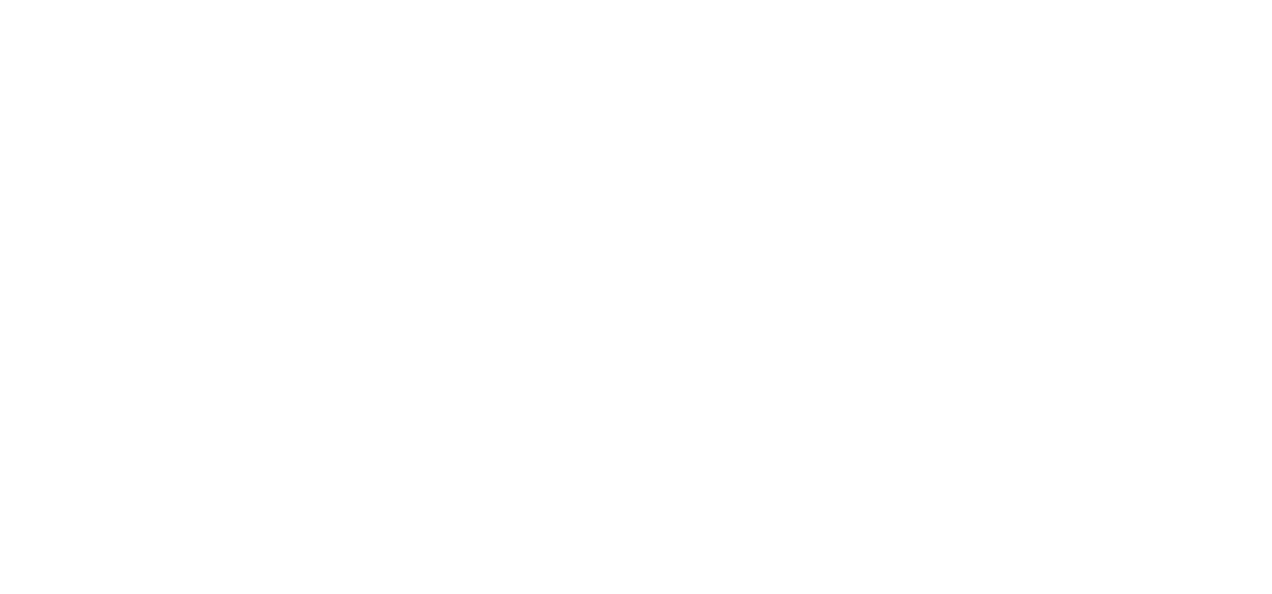 scroll, scrollTop: 0, scrollLeft: 0, axis: both 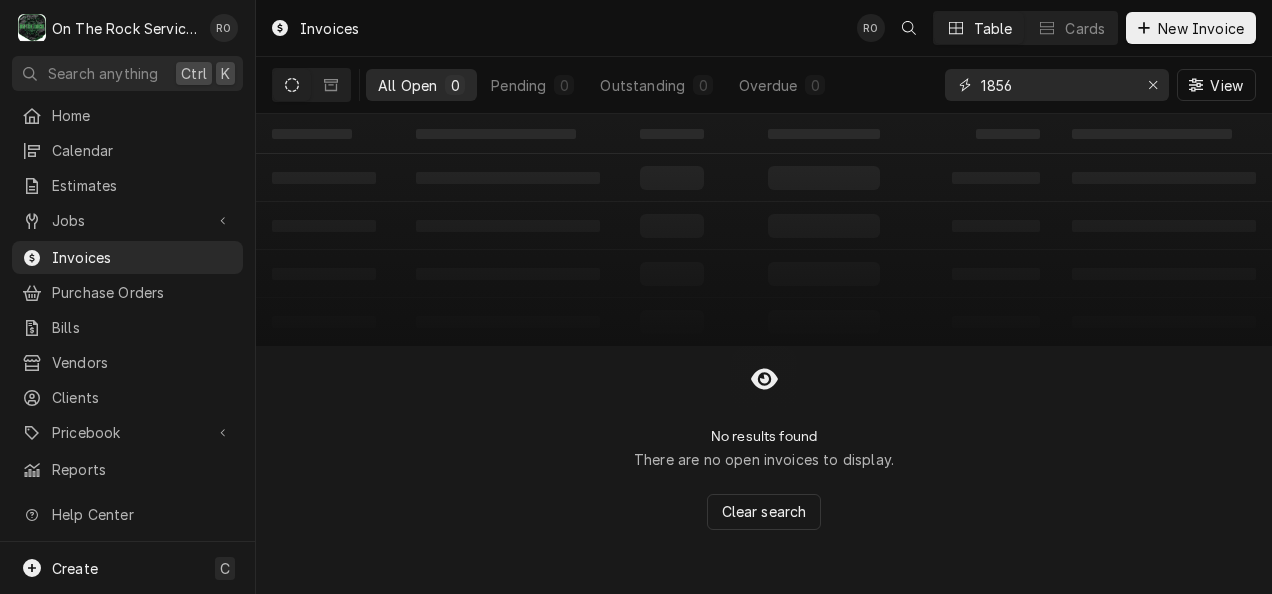 click on "1856" at bounding box center (1056, 85) 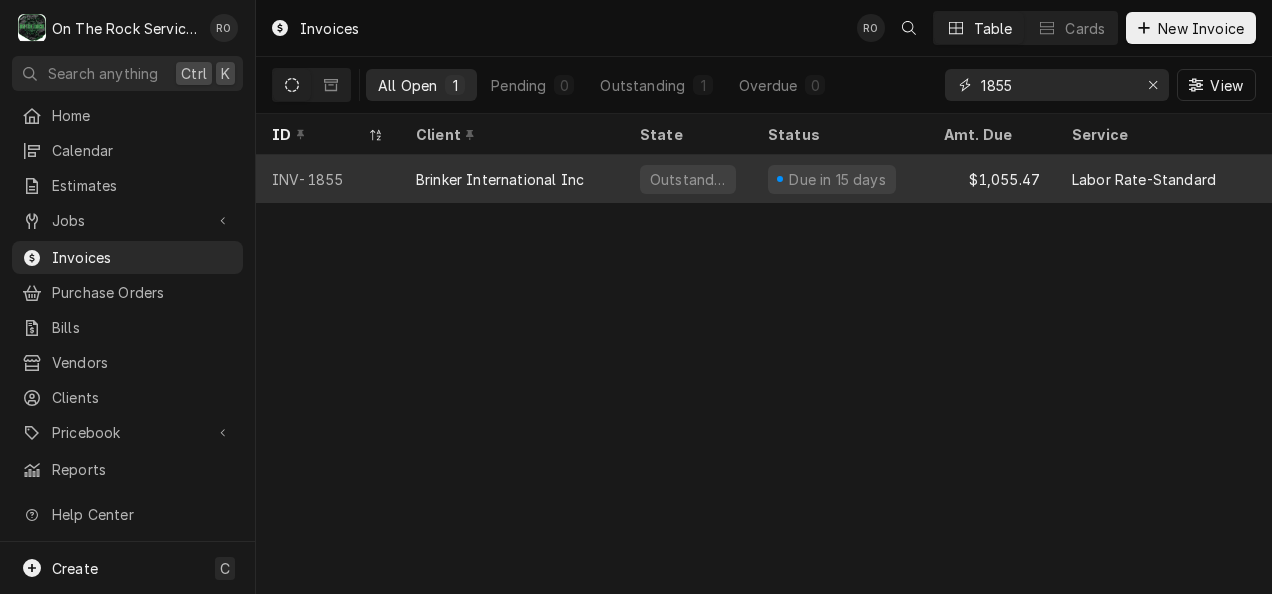 type on "1855" 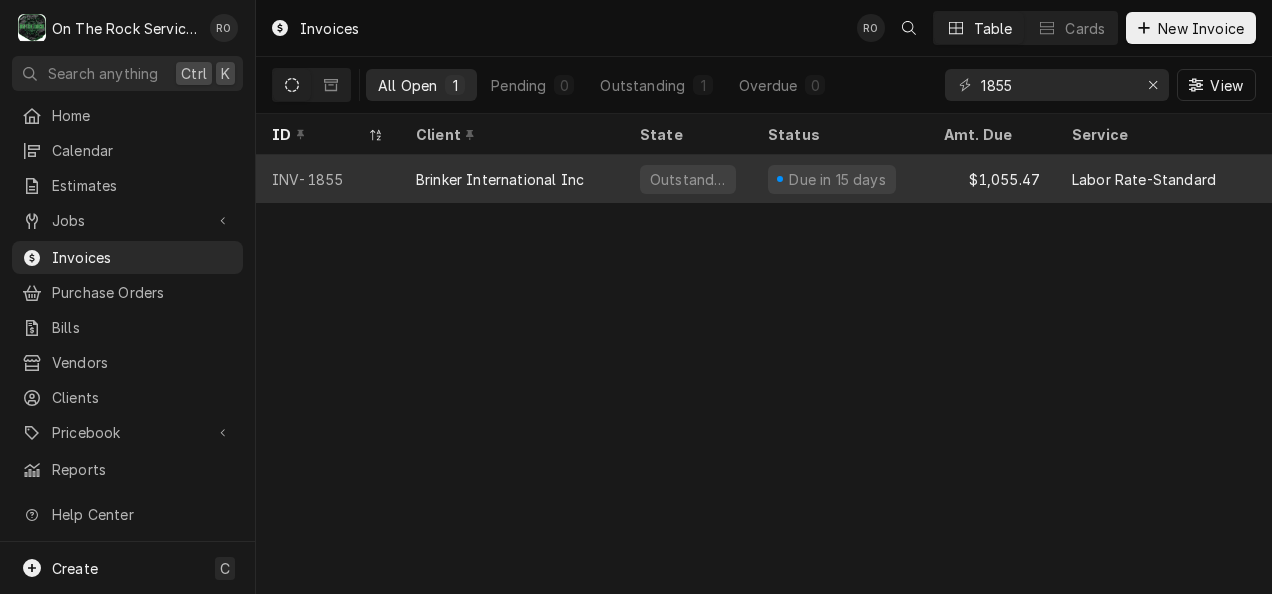 click on "$1,055.47" at bounding box center [992, 179] 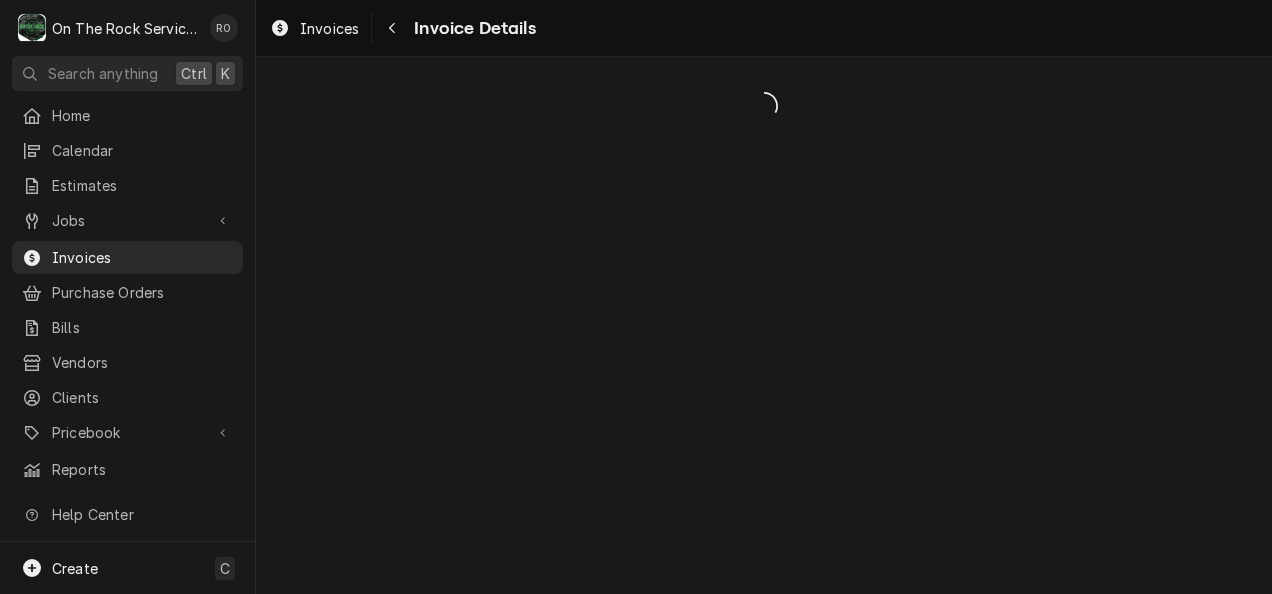 scroll, scrollTop: 0, scrollLeft: 0, axis: both 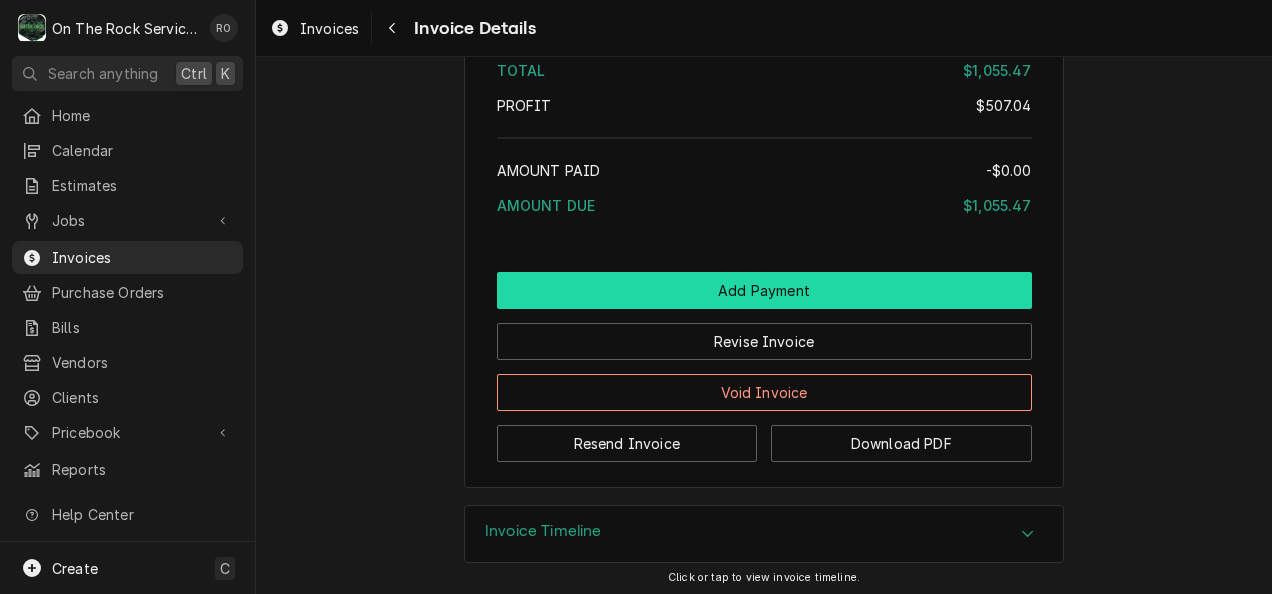 click on "Add Payment" at bounding box center [764, 290] 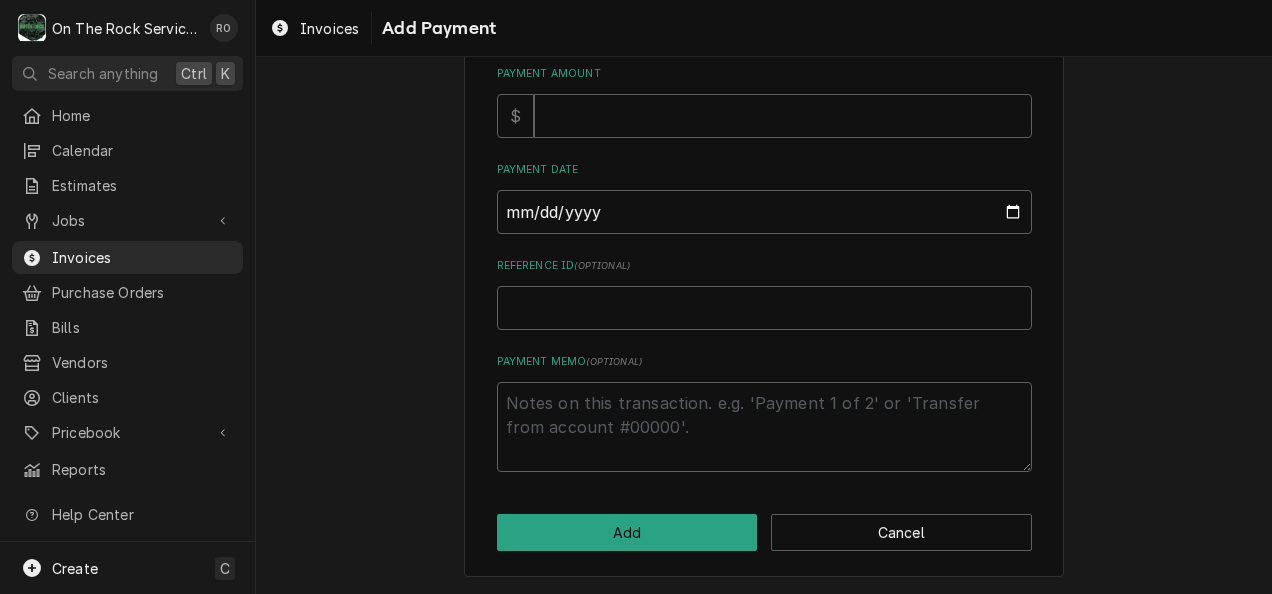 scroll, scrollTop: 0, scrollLeft: 0, axis: both 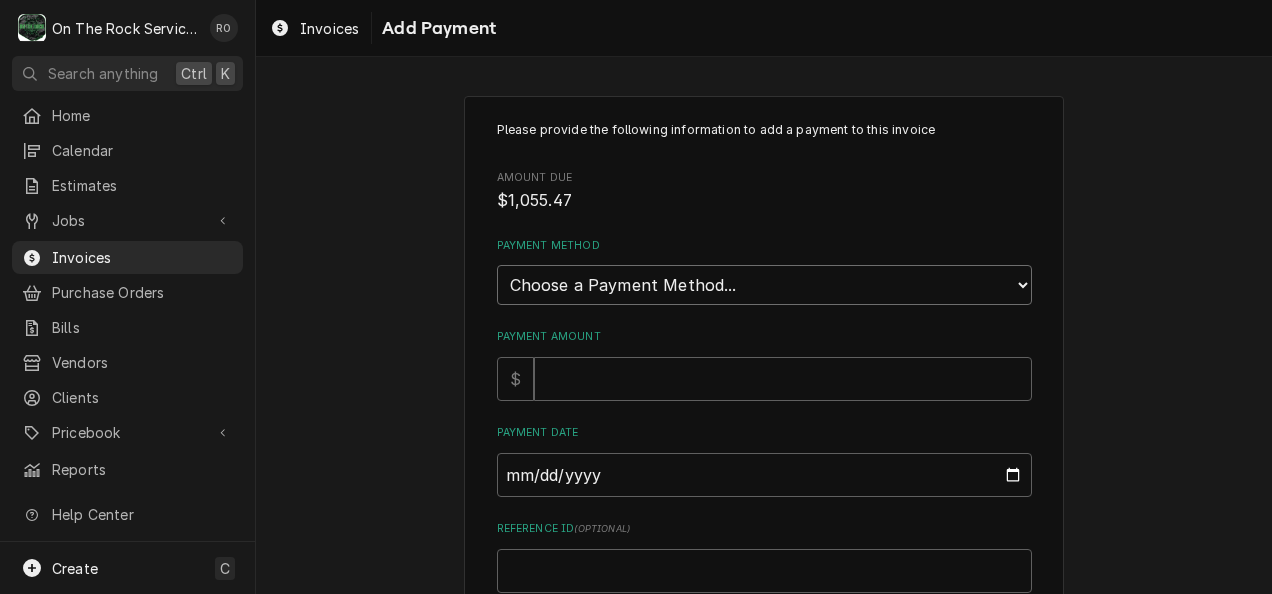 click on "Choose a Payment Method... Cash Check Credit/Debit Card ACH/eCheck Other" at bounding box center (764, 285) 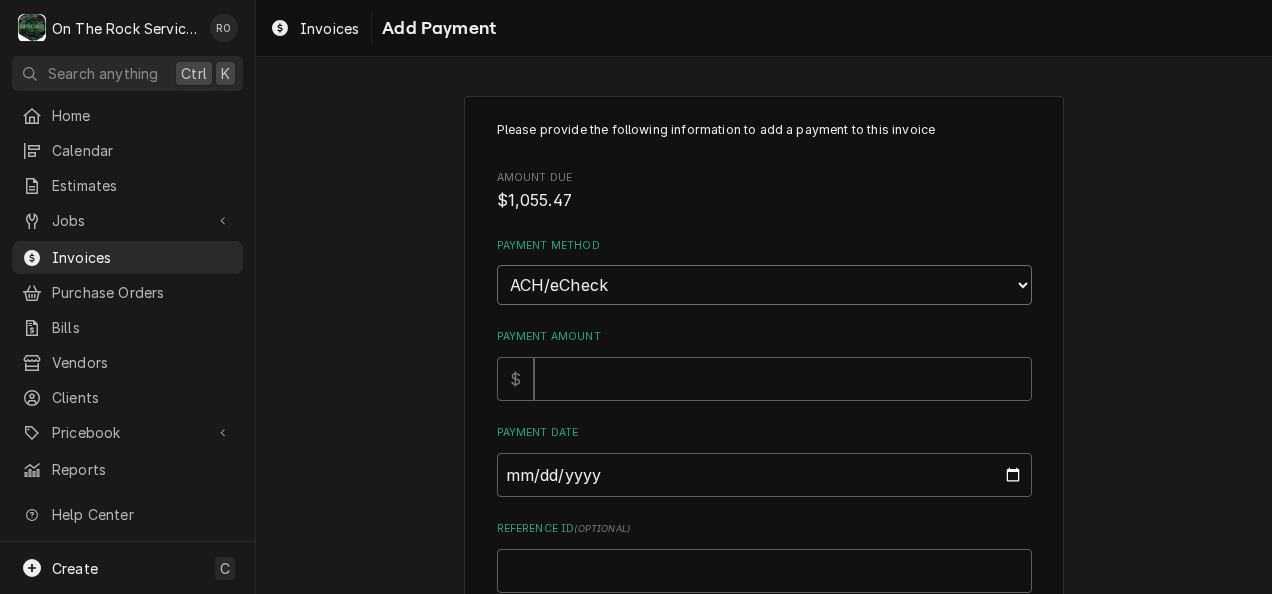 click on "Choose a Payment Method... Cash Check Credit/Debit Card ACH/eCheck Other" at bounding box center [764, 285] 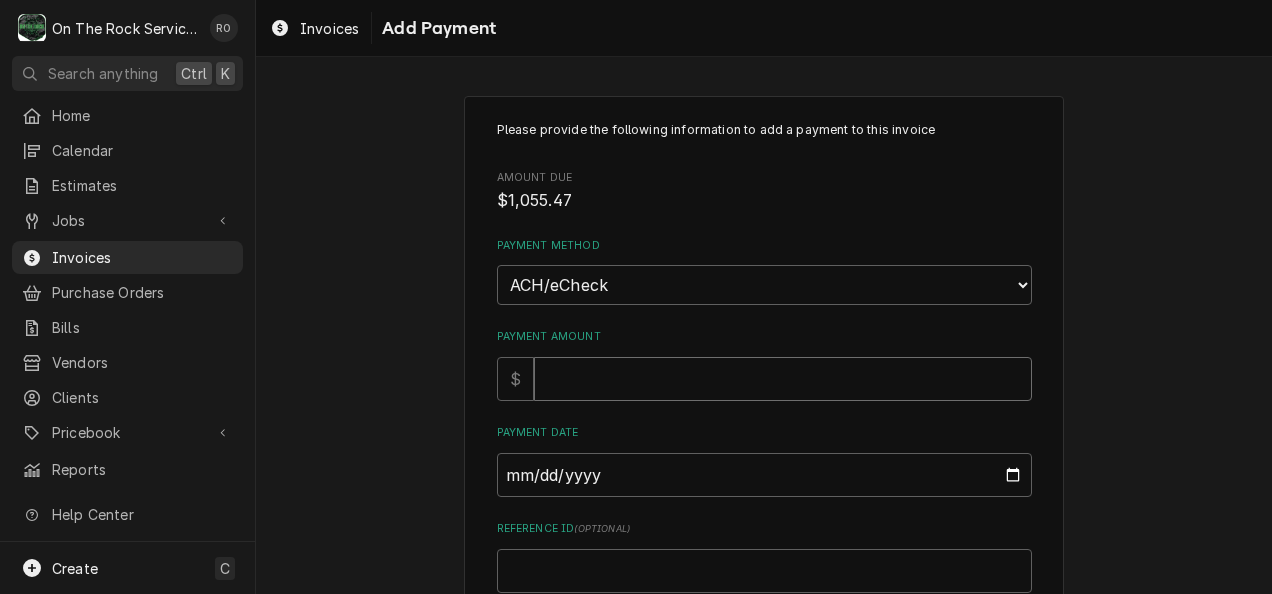 click on "Payment Amount" at bounding box center (783, 379) 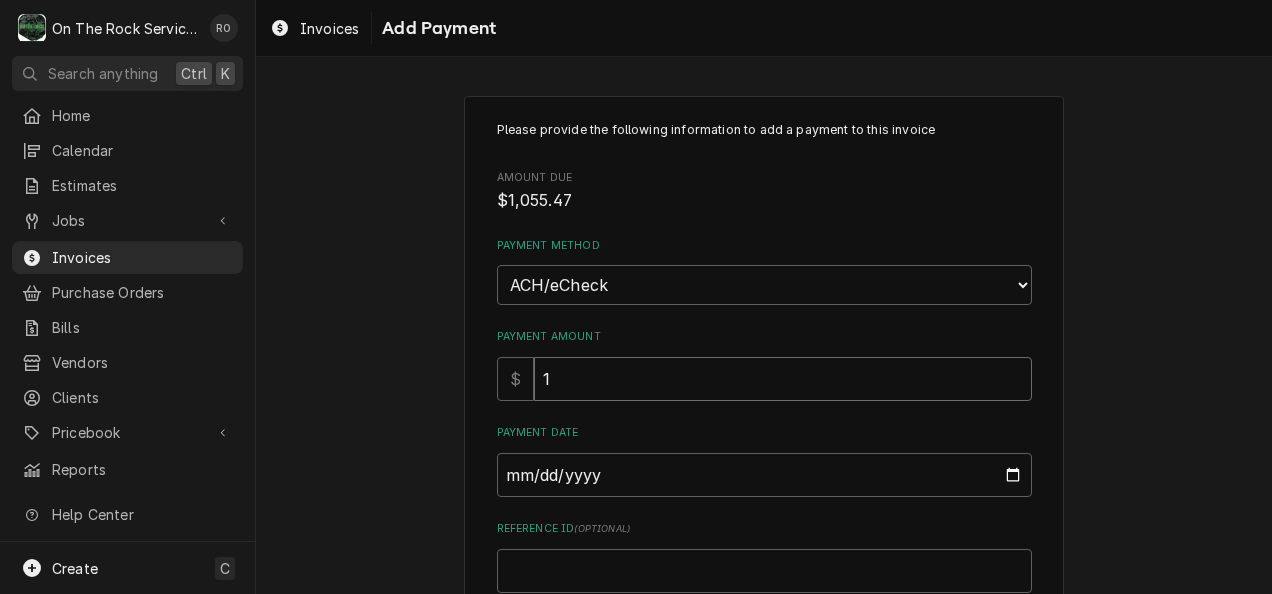 type on "x" 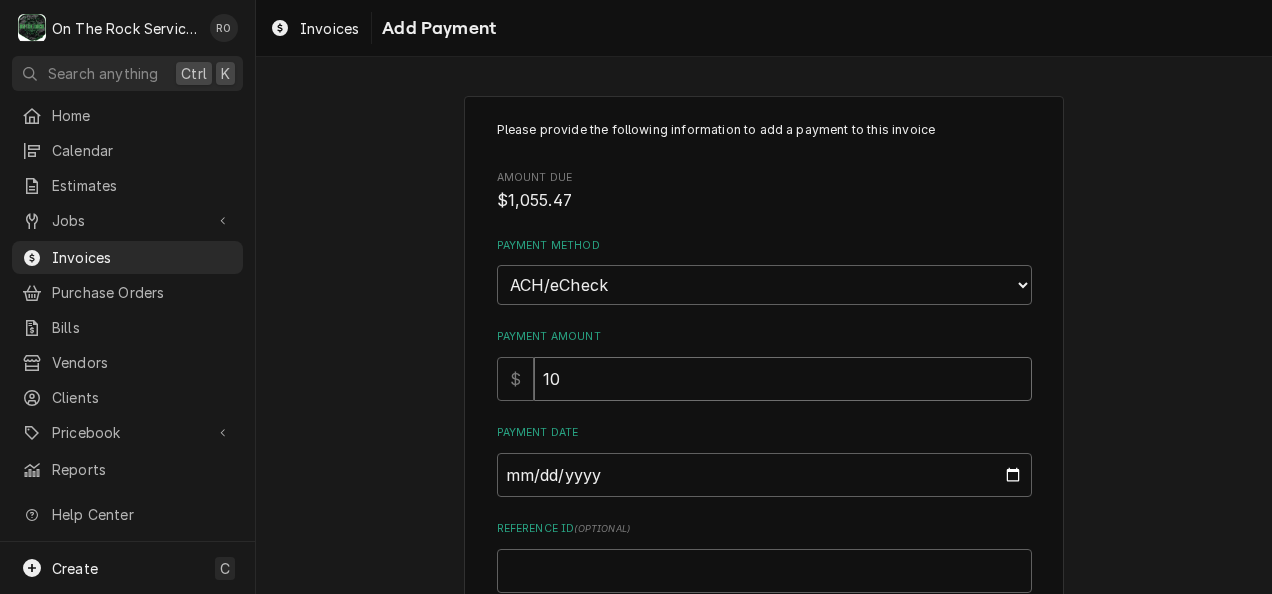 type on "x" 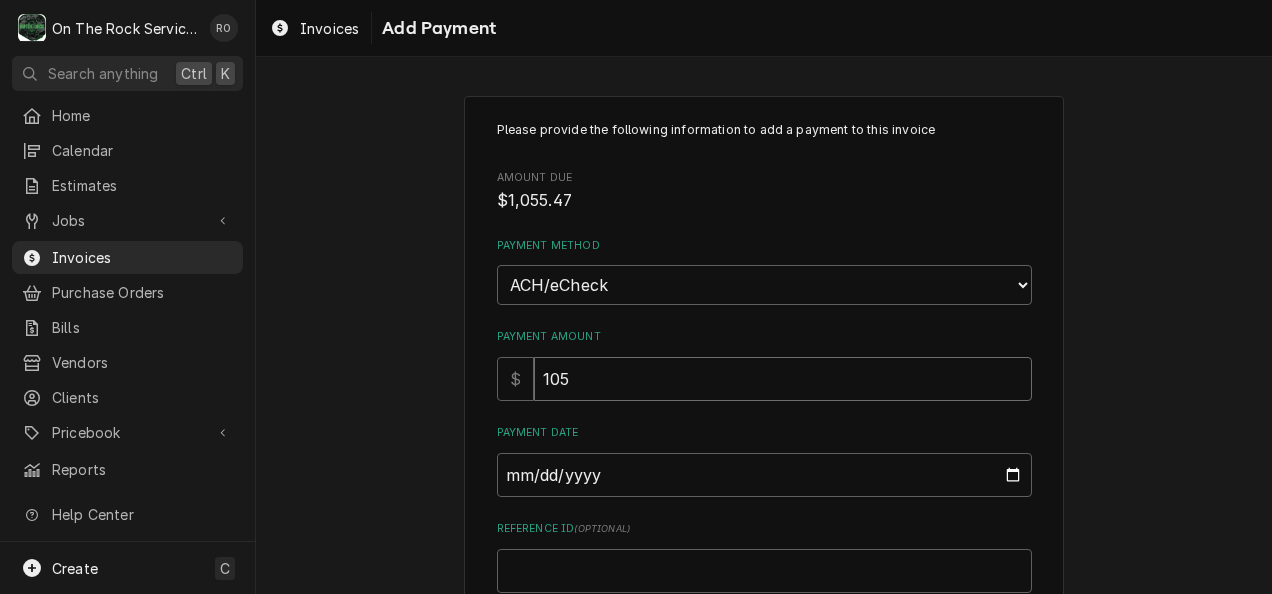 type on "x" 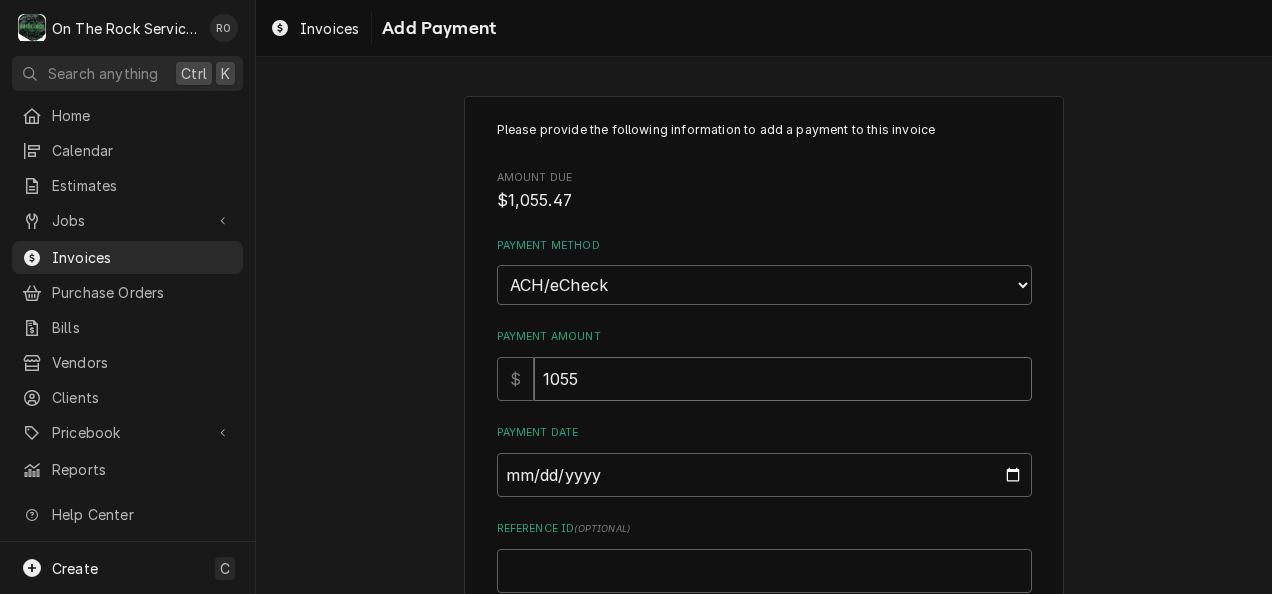 type on "x" 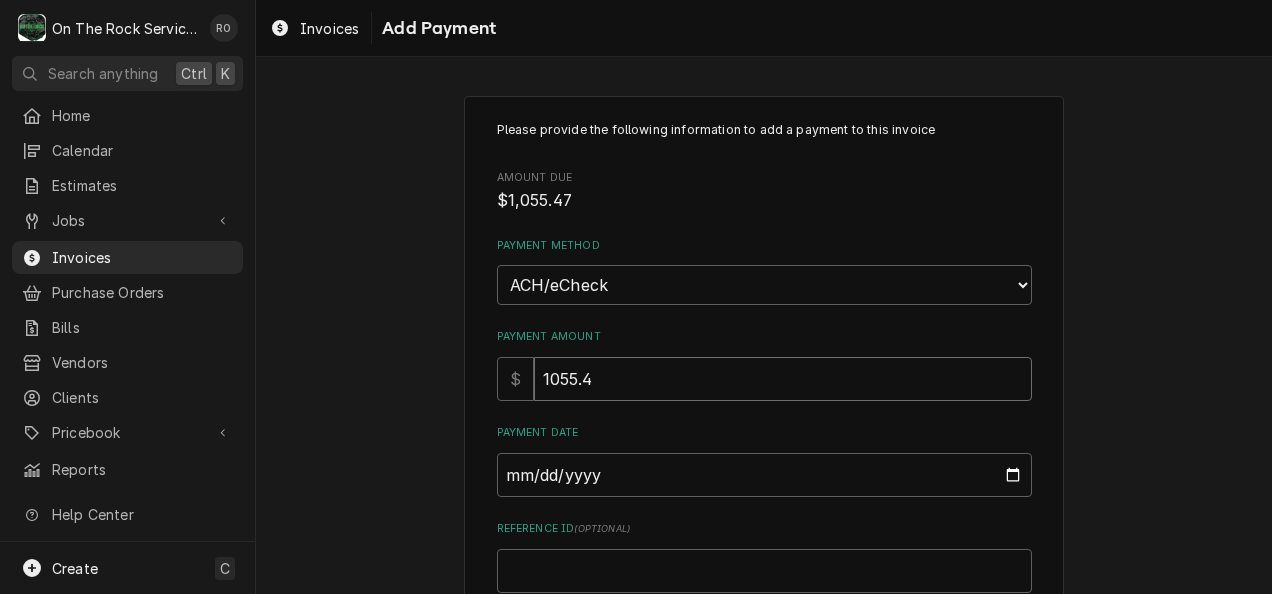 type on "x" 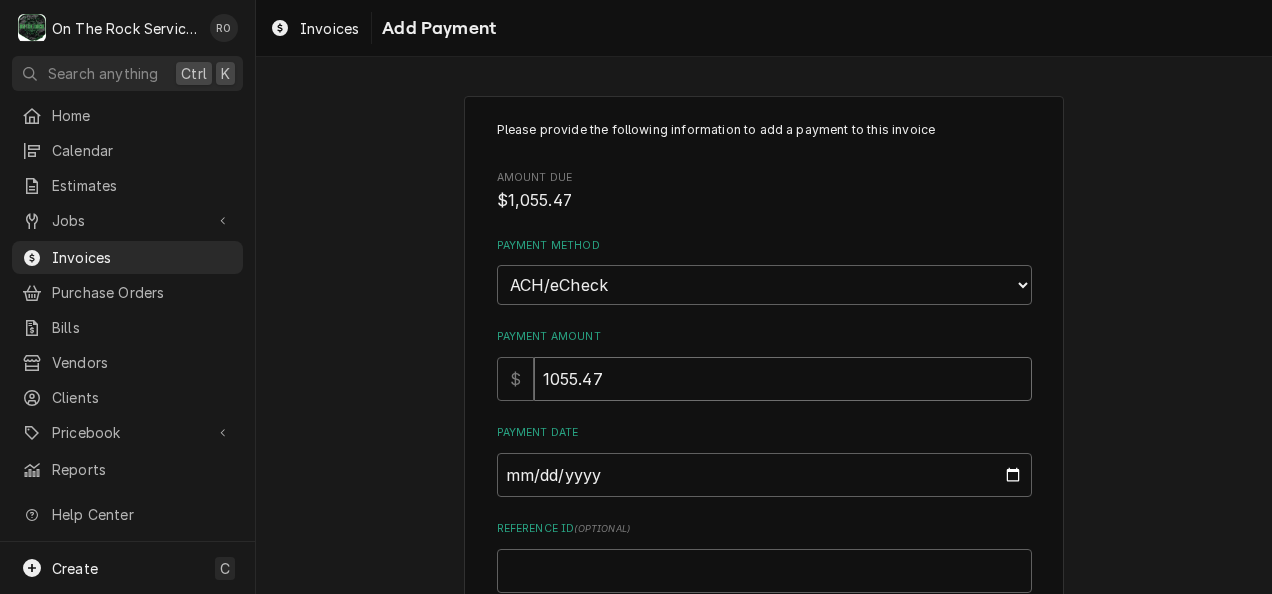 type on "1055.47" 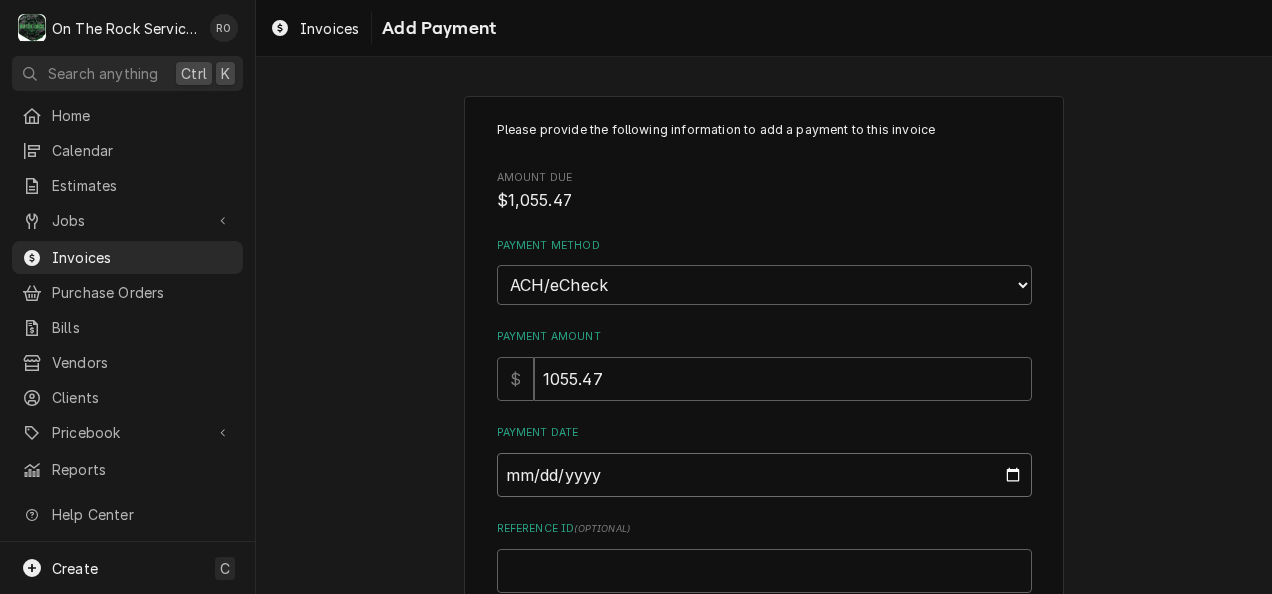 click on "Payment Date" at bounding box center [764, 475] 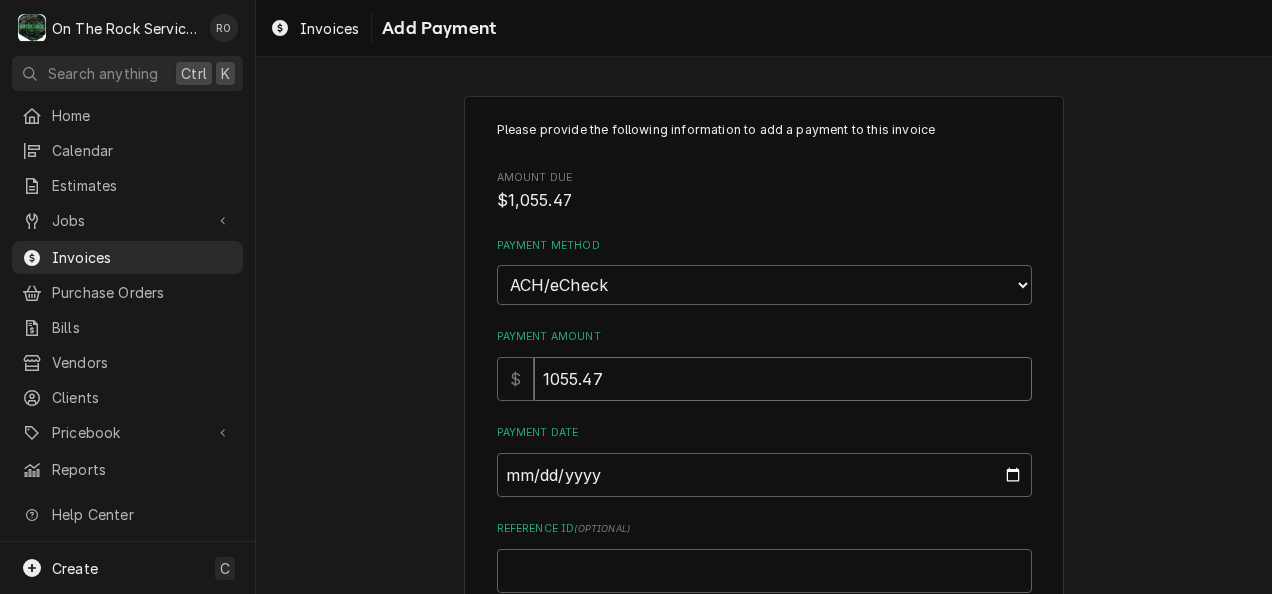 click on "Please provide the following information to add a payment to this invoice Amount Due $1,055.47 Payment Method Choose a Payment Method... Cash Check Credit/Debit Card ACH/eCheck Other Payment Amount $ 1055.47 Payment Date Reference ID  ( optional ) Payment Memo  ( optional ) Add Cancel" at bounding box center [764, 468] 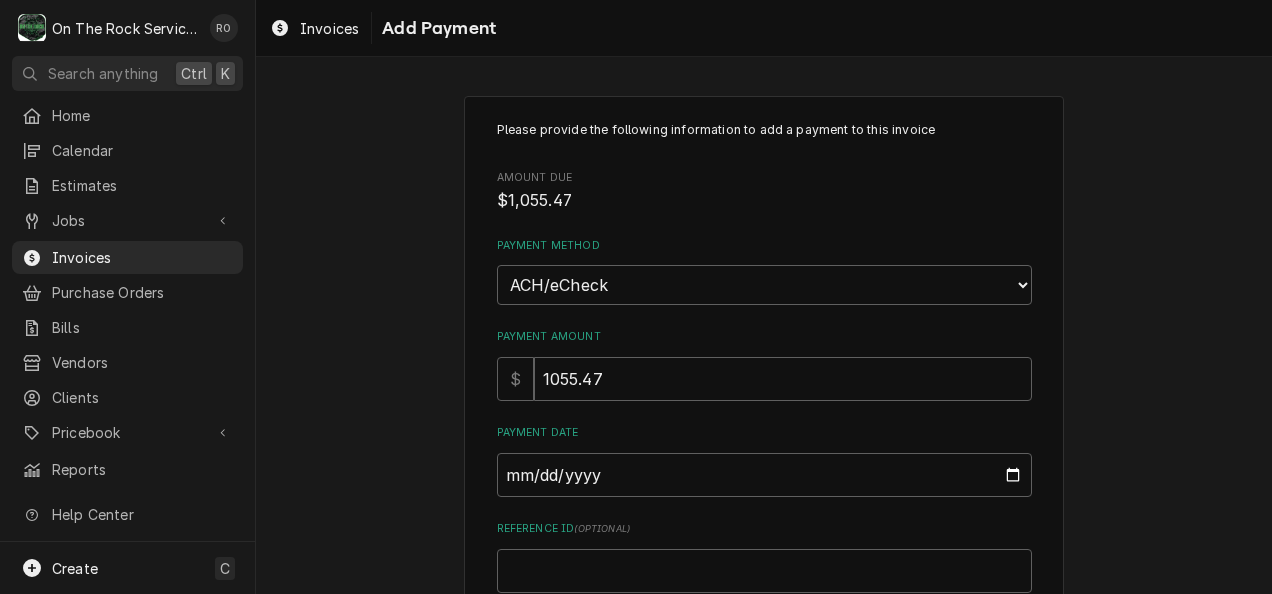 click on "Please provide the following information to add a payment to this invoice Amount Due $1,055.47 Payment Method Choose a Payment Method... Cash Check Credit/Debit Card ACH/eCheck Other Payment Amount $ 1055.47 Payment Date Reference ID  ( optional ) Payment Memo  ( optional ) Add Cancel" at bounding box center [764, 468] 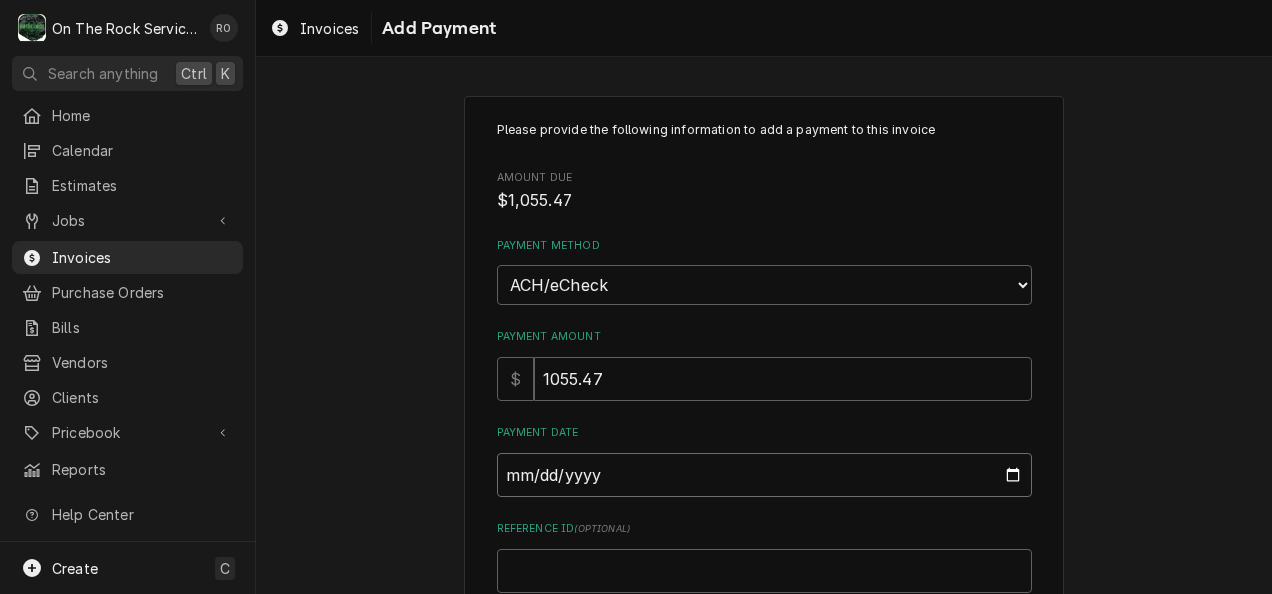 click on "Payment Date" at bounding box center (764, 475) 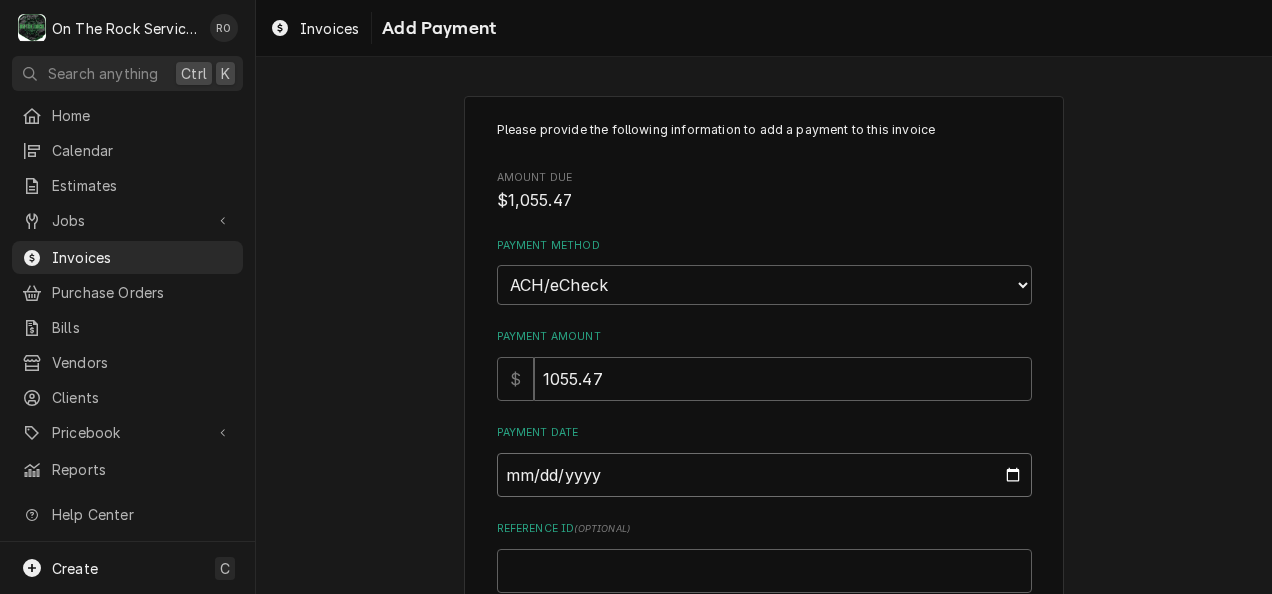 type on "2025-07-31" 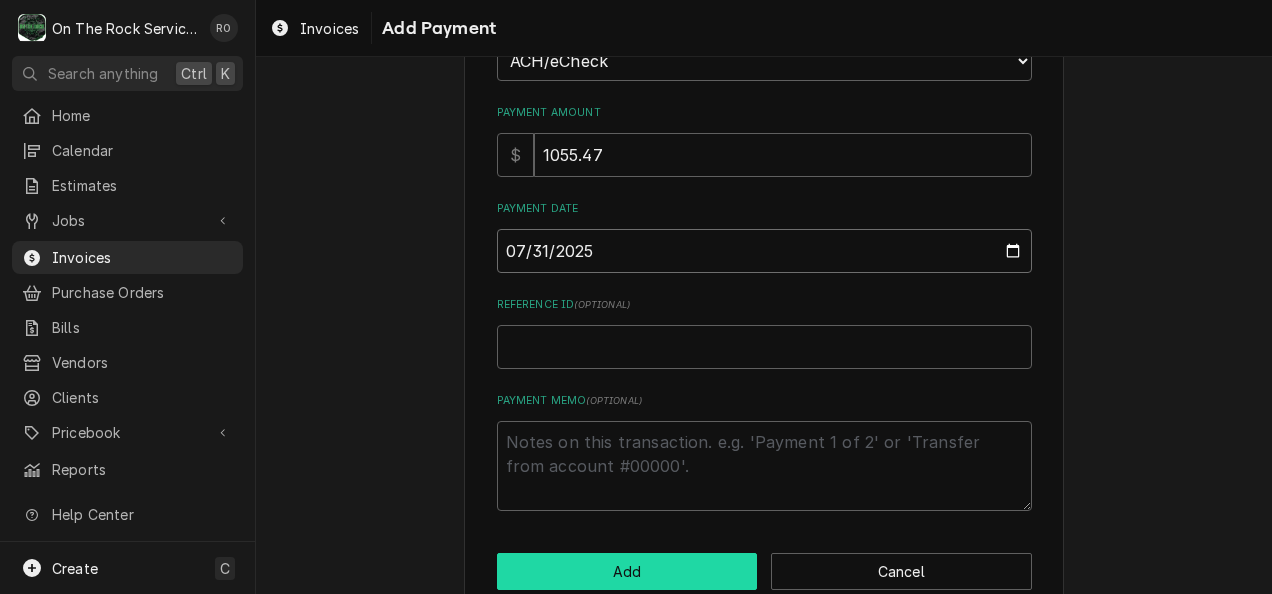 scroll, scrollTop: 246, scrollLeft: 0, axis: vertical 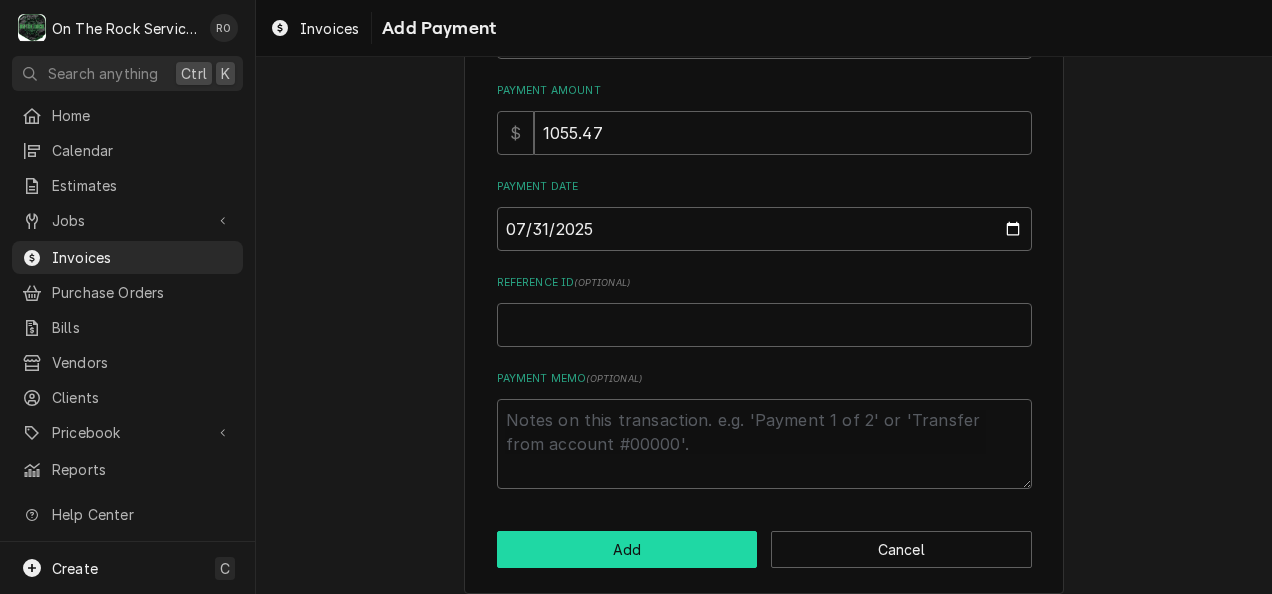 click on "Add" at bounding box center [627, 549] 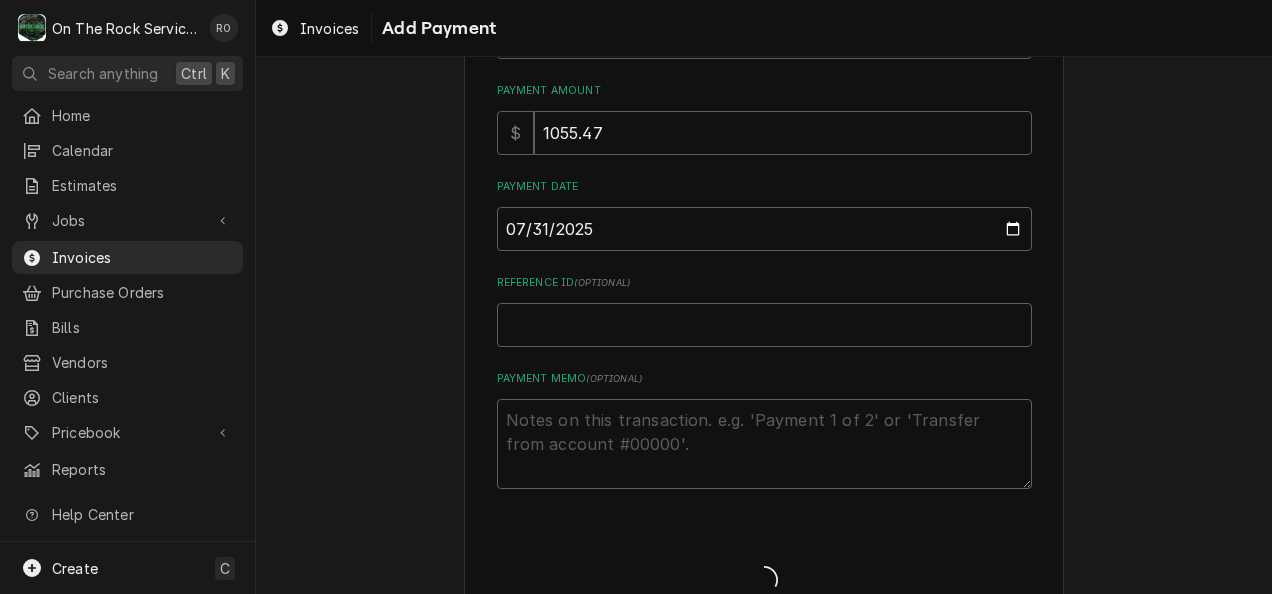 type on "x" 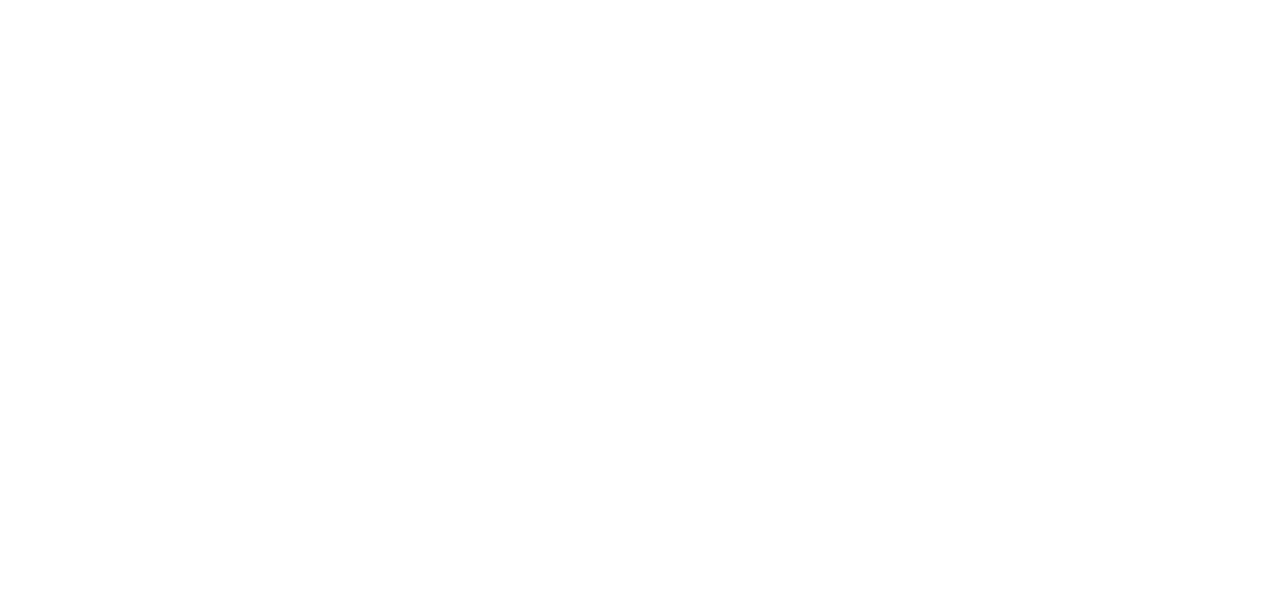 scroll, scrollTop: 0, scrollLeft: 0, axis: both 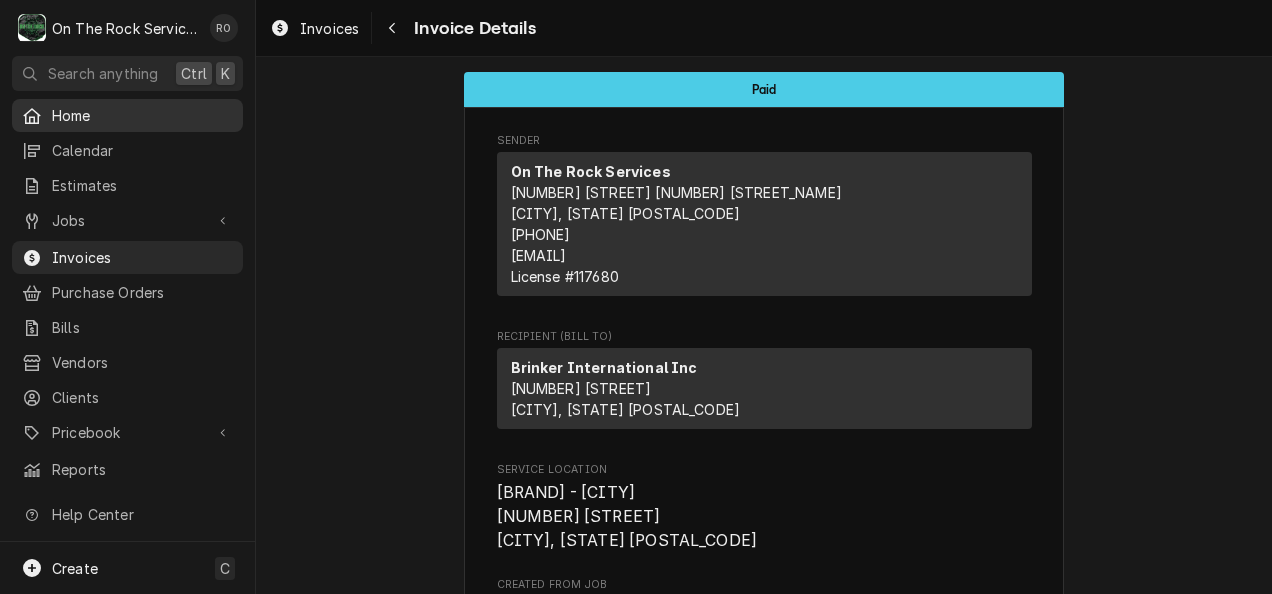 click on "Home" at bounding box center (142, 115) 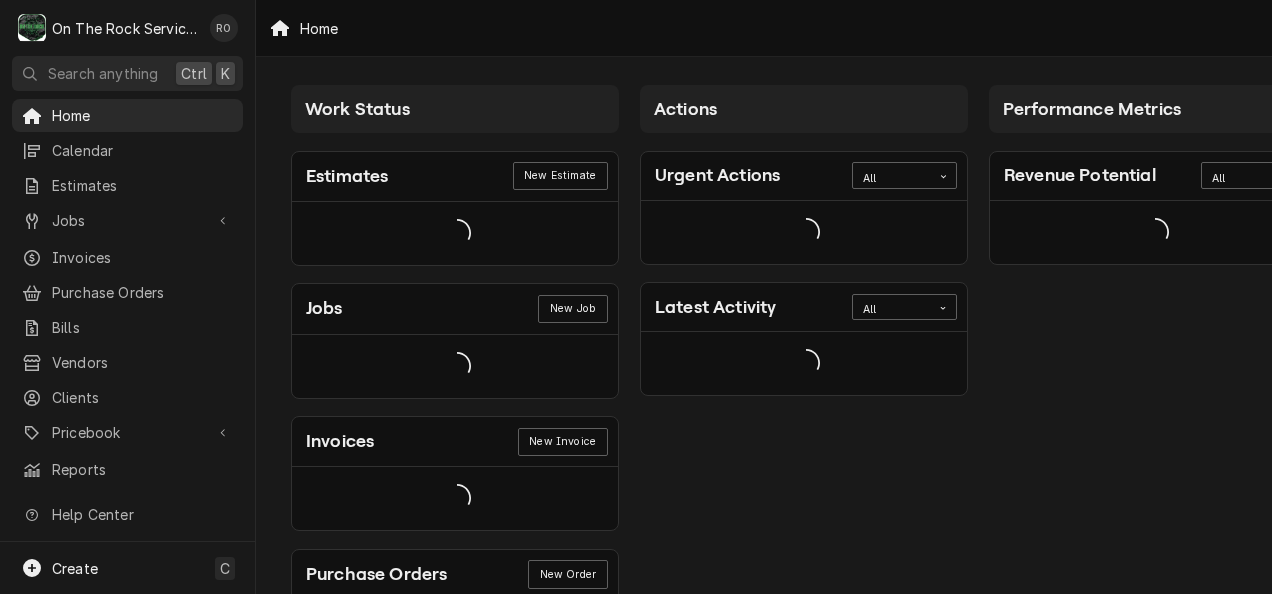 scroll, scrollTop: 0, scrollLeft: 0, axis: both 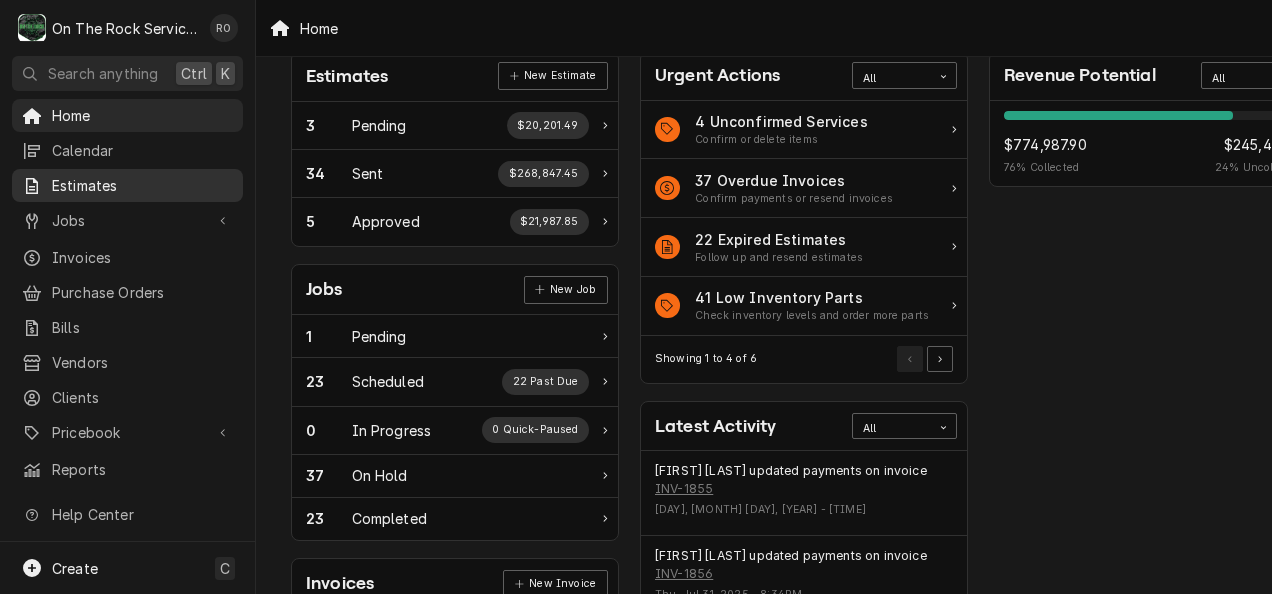 click on "Estimates" at bounding box center (142, 185) 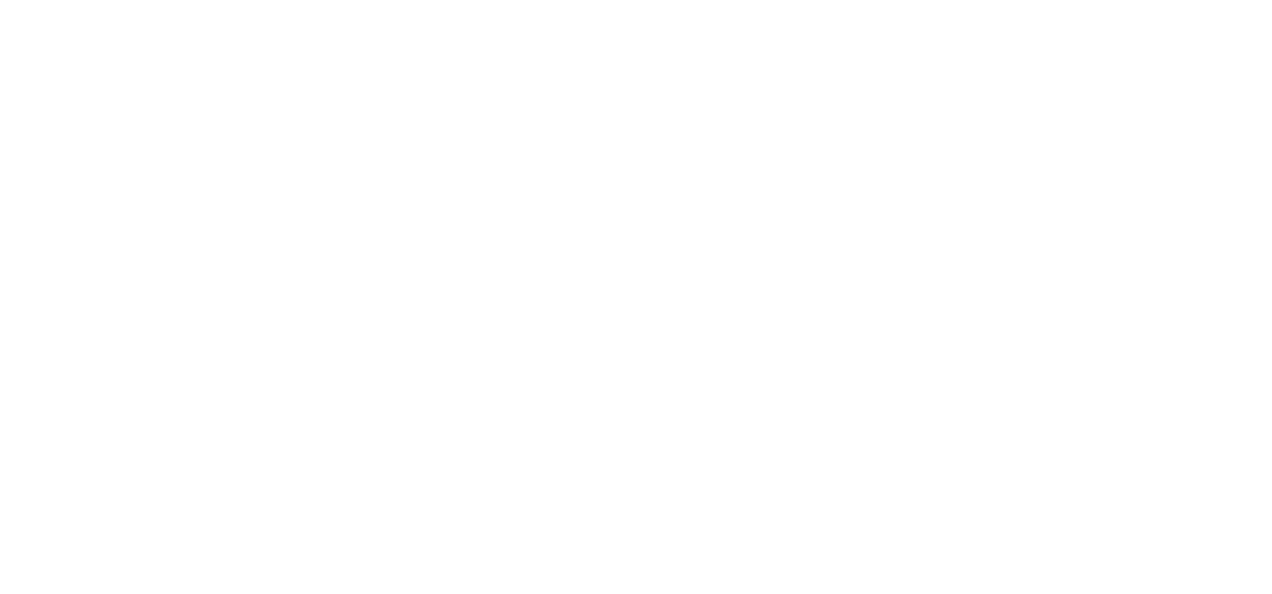 scroll, scrollTop: 0, scrollLeft: 0, axis: both 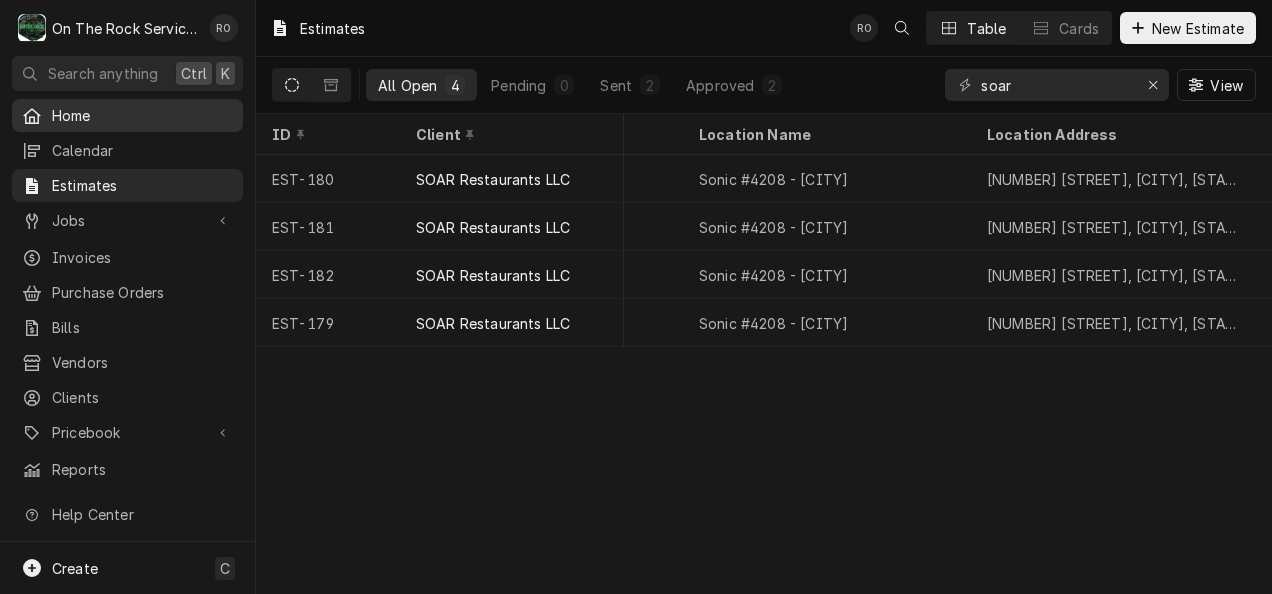 click on "Home" at bounding box center (142, 115) 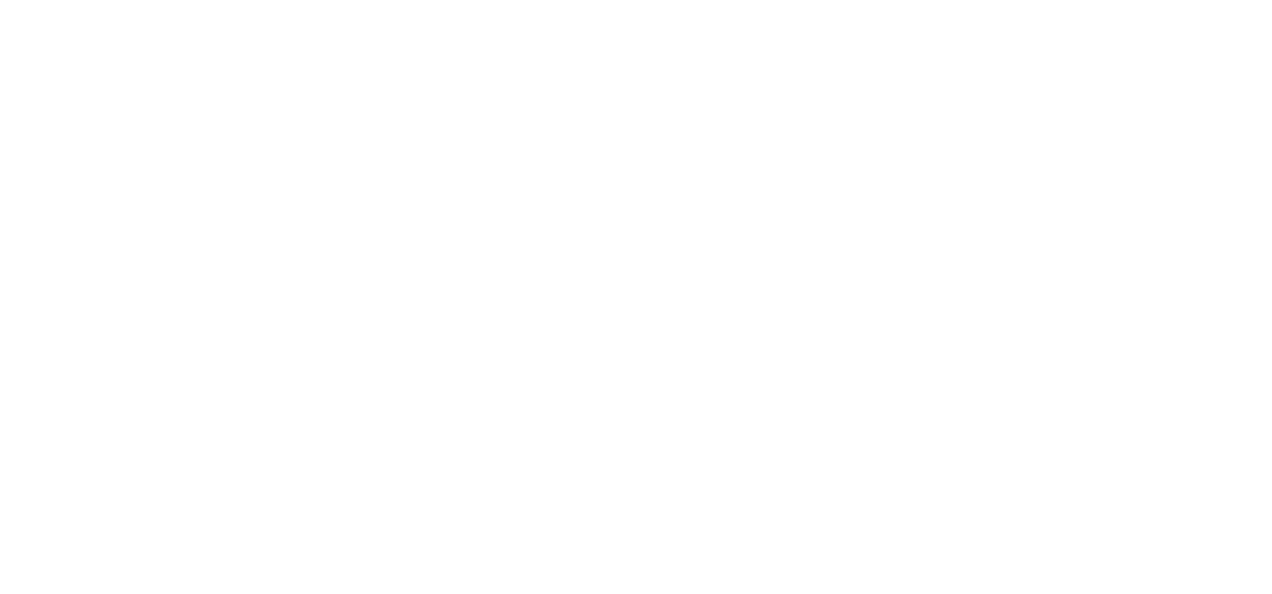 scroll, scrollTop: 0, scrollLeft: 0, axis: both 